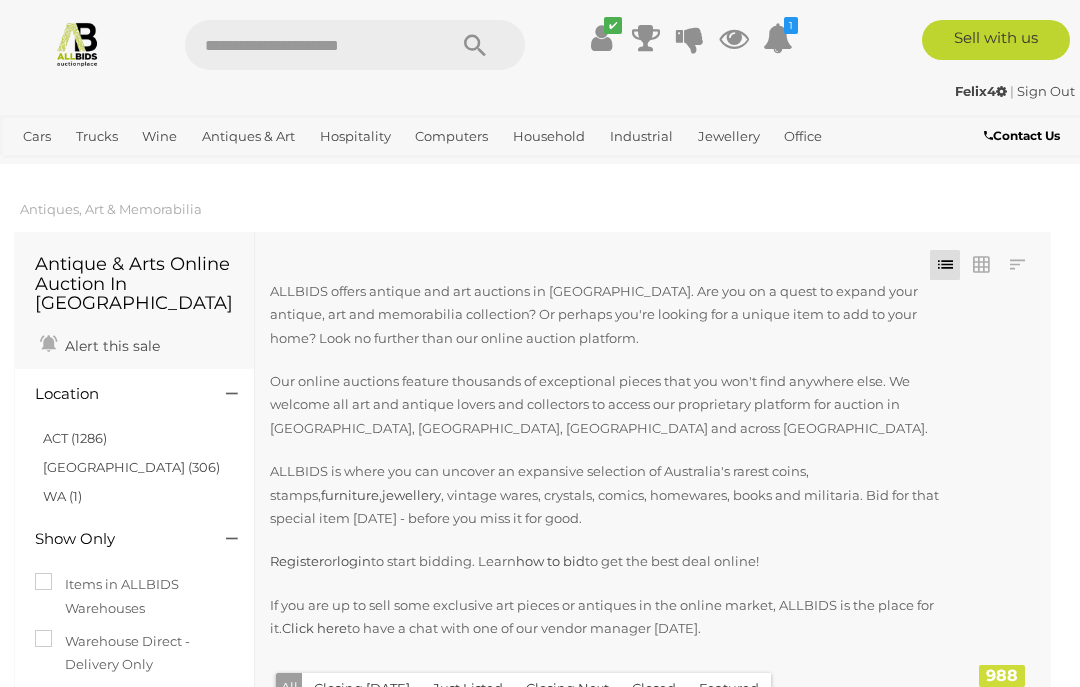 scroll, scrollTop: 0, scrollLeft: 0, axis: both 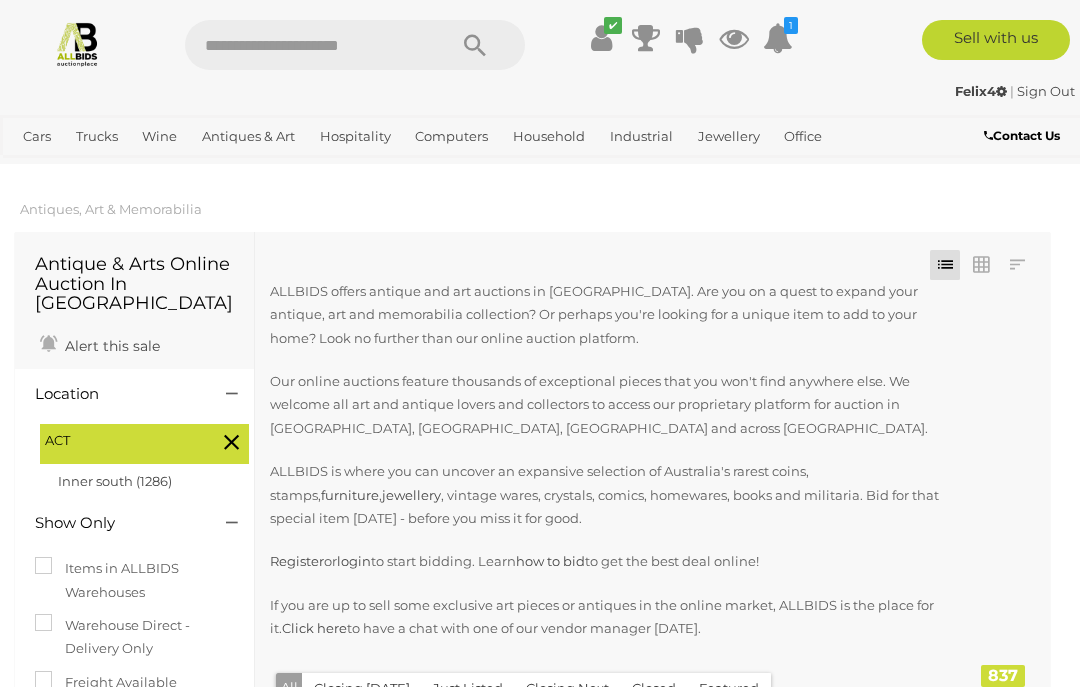 click on "Auctions" at bounding box center (0, 0) 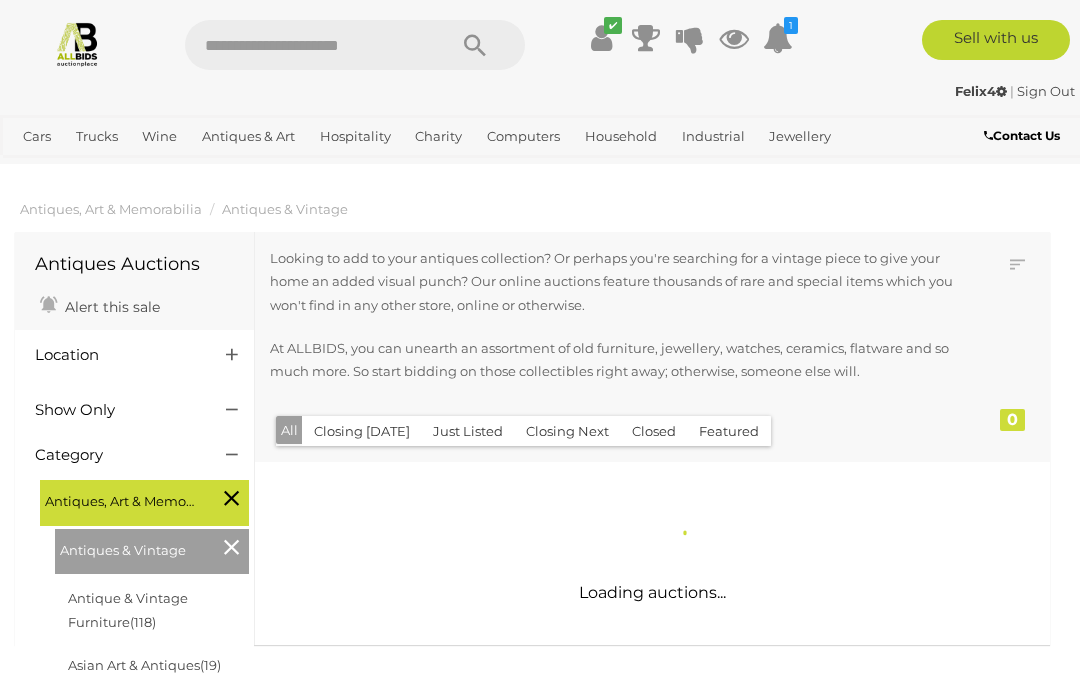 scroll, scrollTop: 0, scrollLeft: 0, axis: both 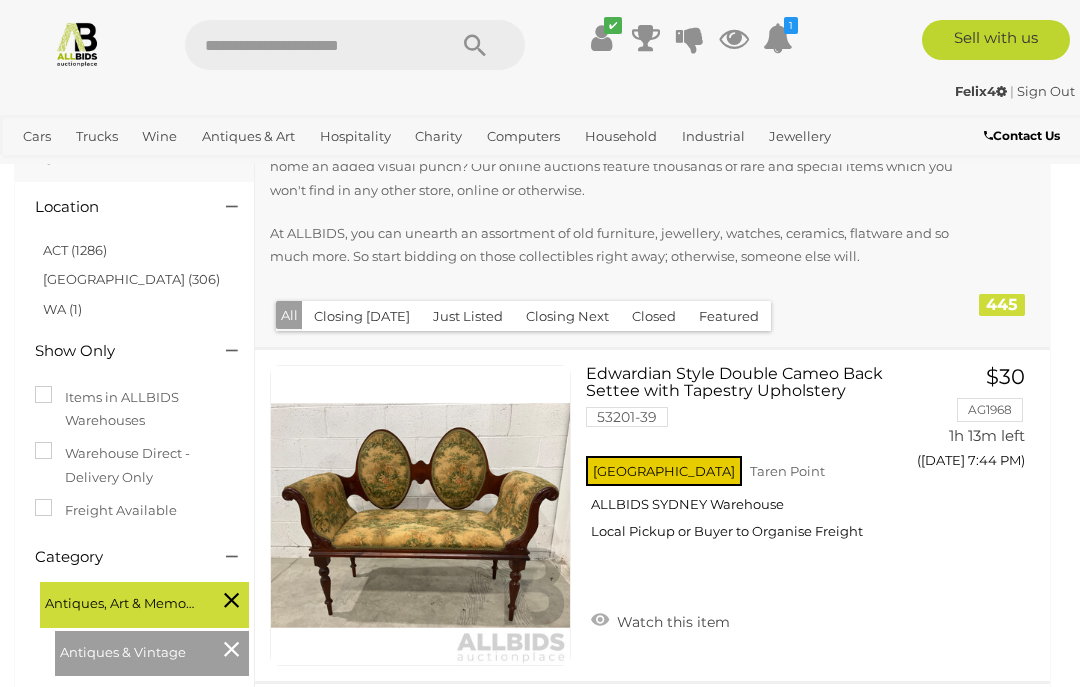 click on "ACT (1286)" at bounding box center [75, 250] 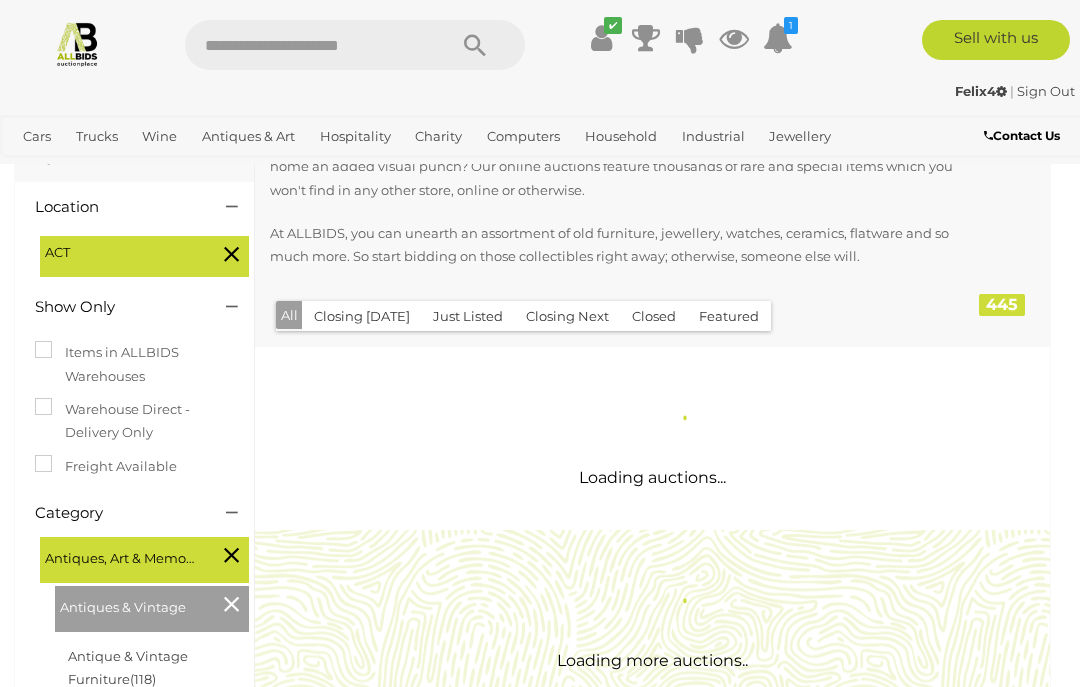 scroll, scrollTop: 0, scrollLeft: 0, axis: both 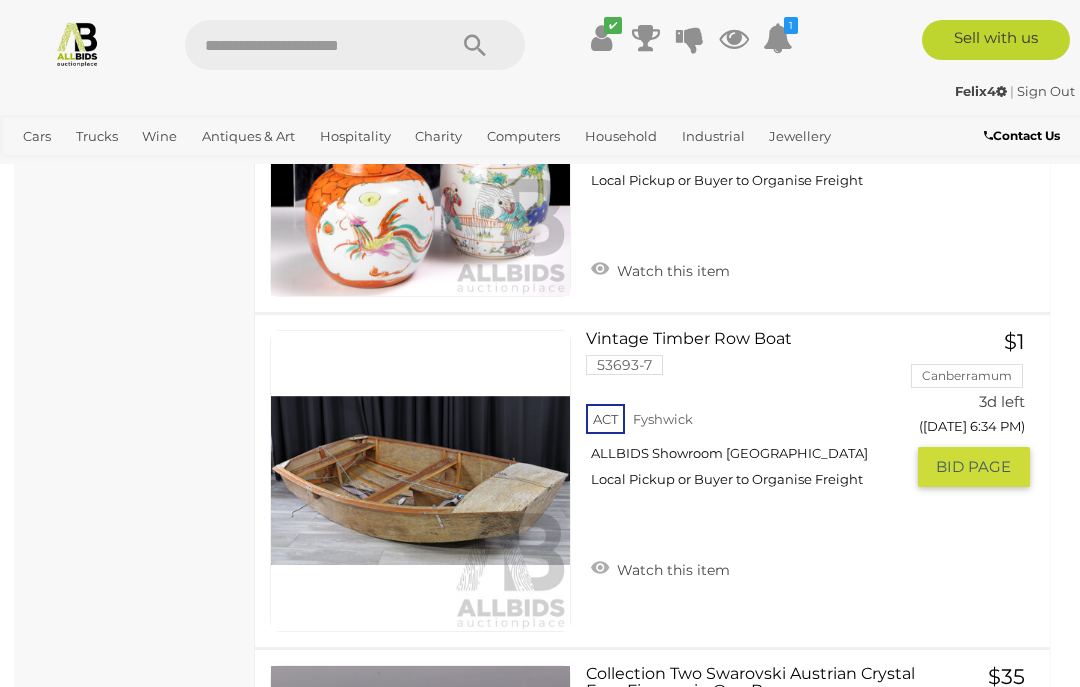 click at bounding box center (420, 480) 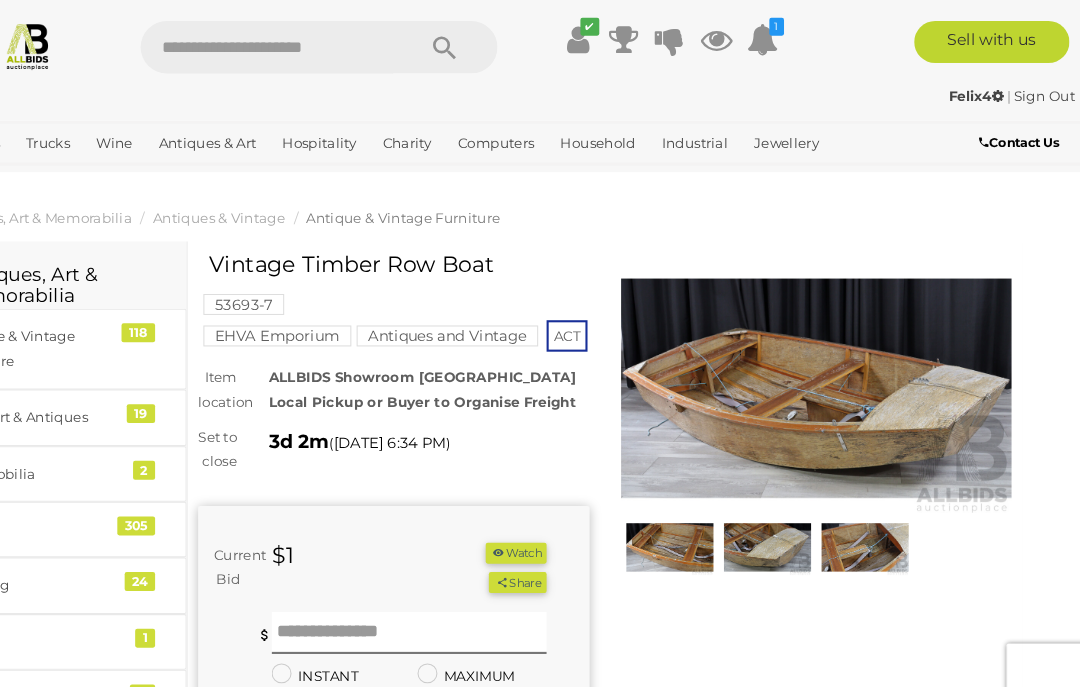 scroll, scrollTop: 0, scrollLeft: 0, axis: both 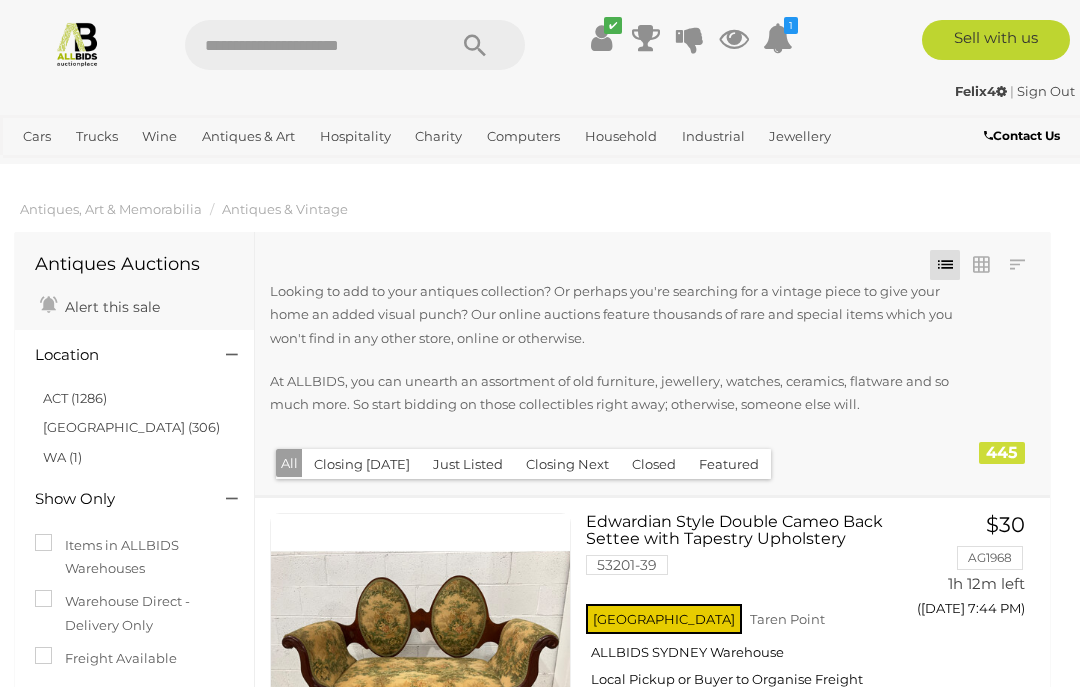 click on "ACT (1286)" at bounding box center [75, 398] 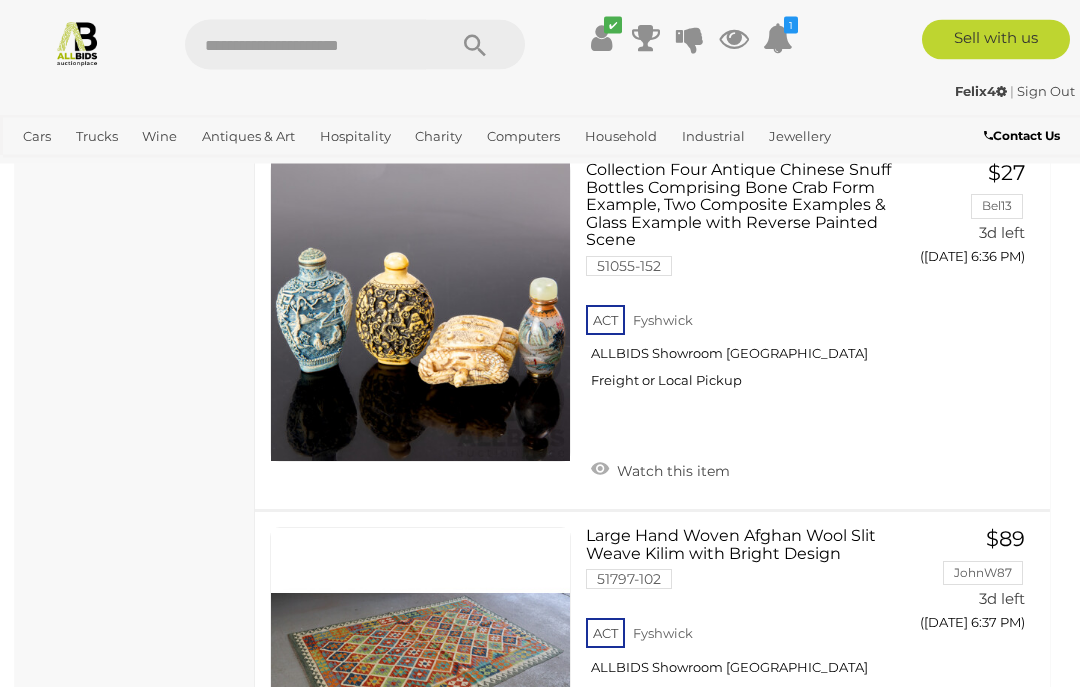 scroll, scrollTop: 9835, scrollLeft: 0, axis: vertical 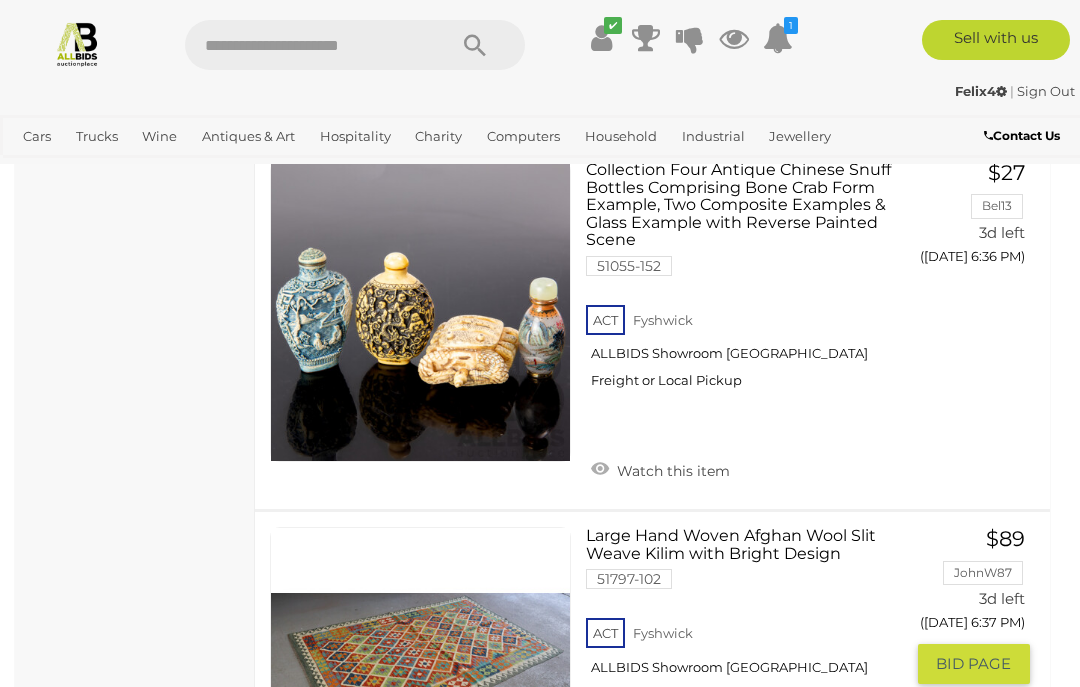 click at bounding box center [420, 677] 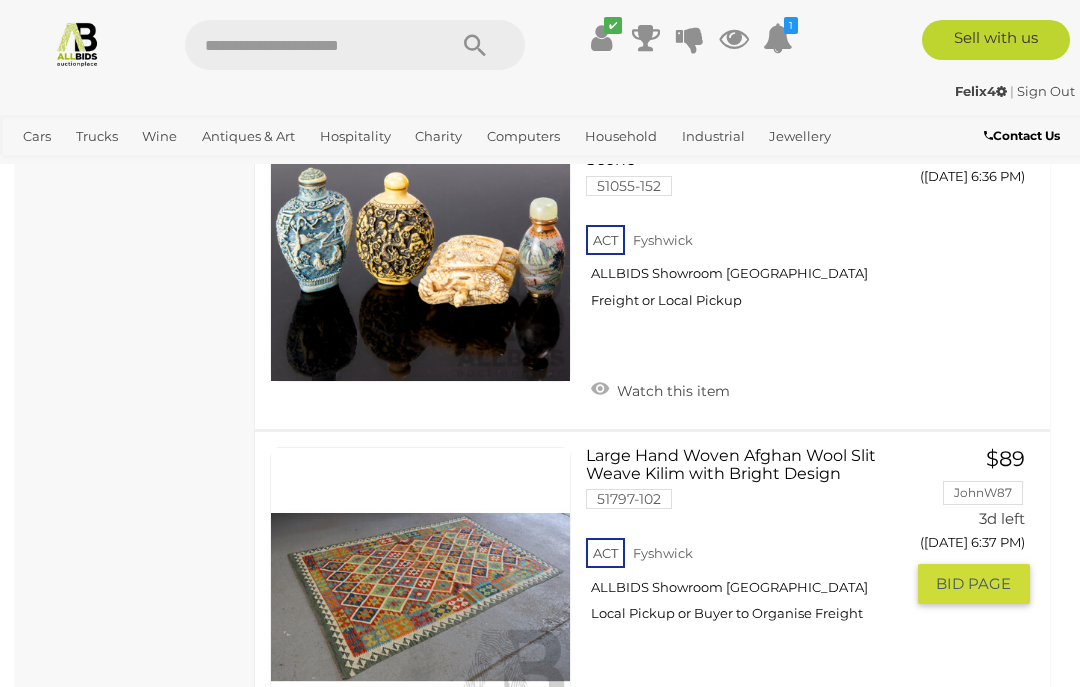 click on "Watch this item" at bounding box center [660, 702] 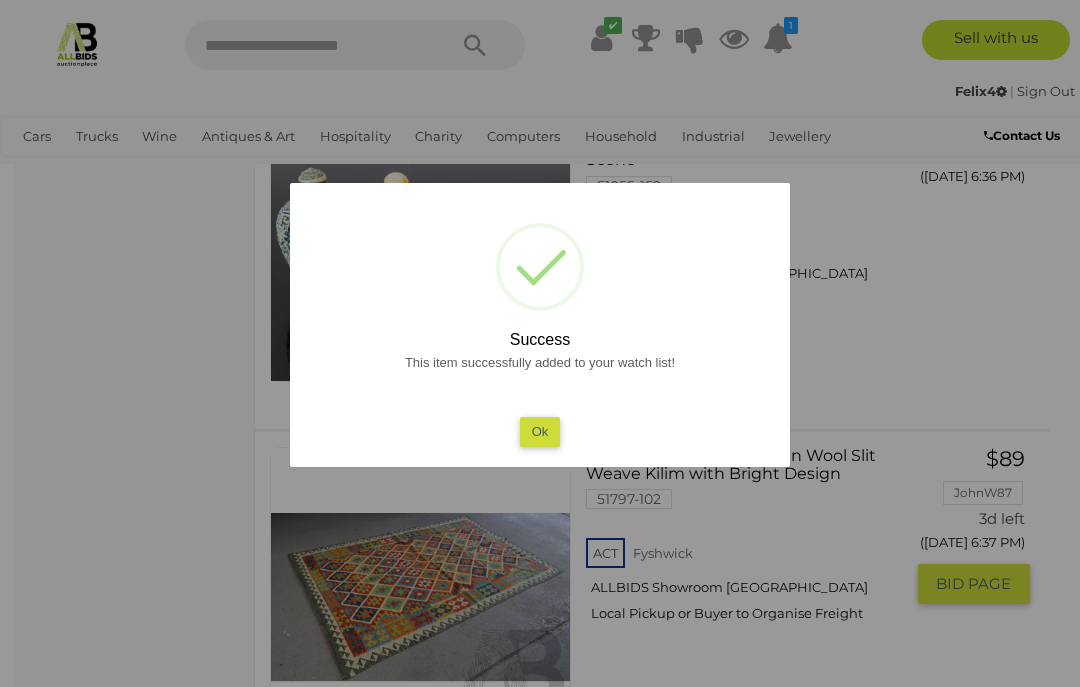 click on "Ok" at bounding box center (540, 431) 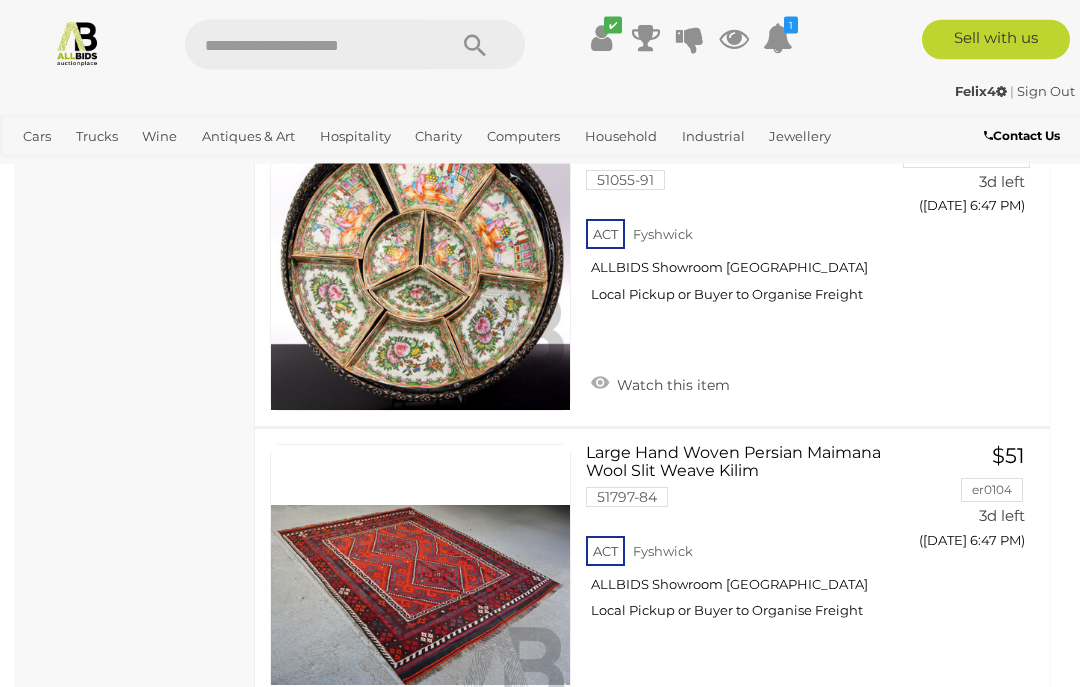 scroll, scrollTop: 16315, scrollLeft: 0, axis: vertical 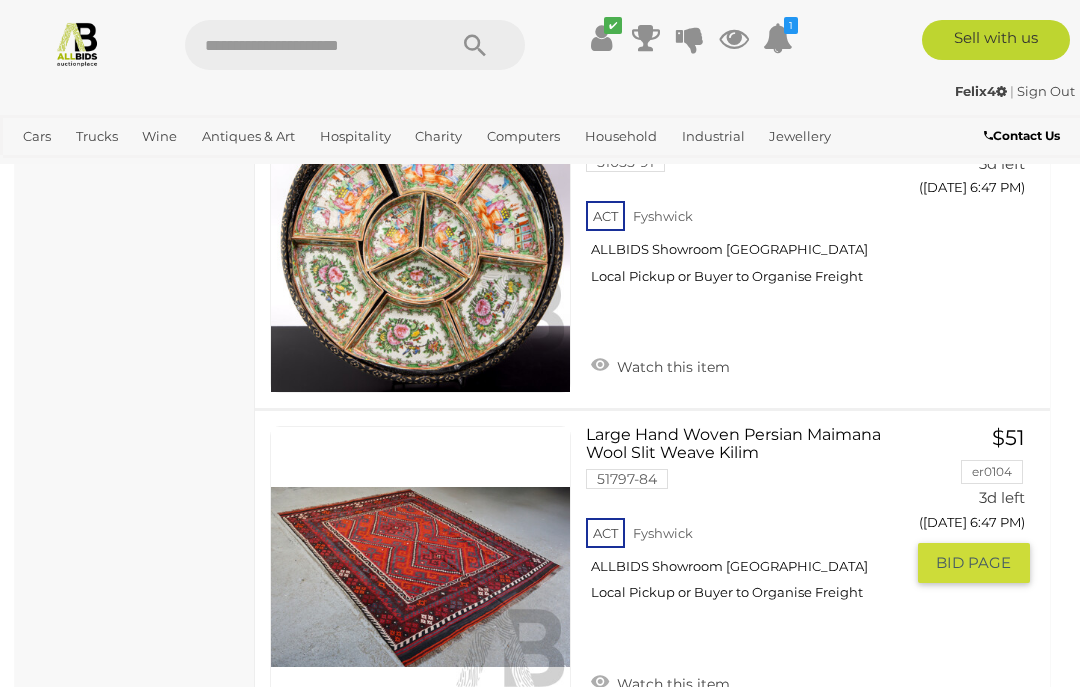 click on "Watch this item" at bounding box center (660, 682) 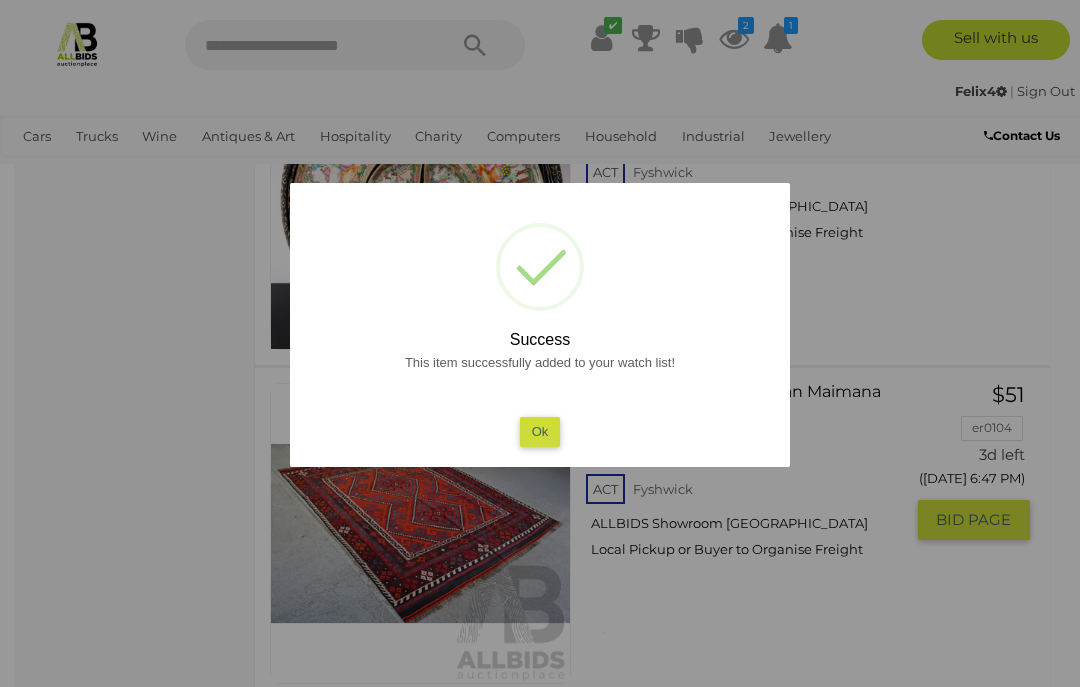 click on "Ok" at bounding box center (540, 431) 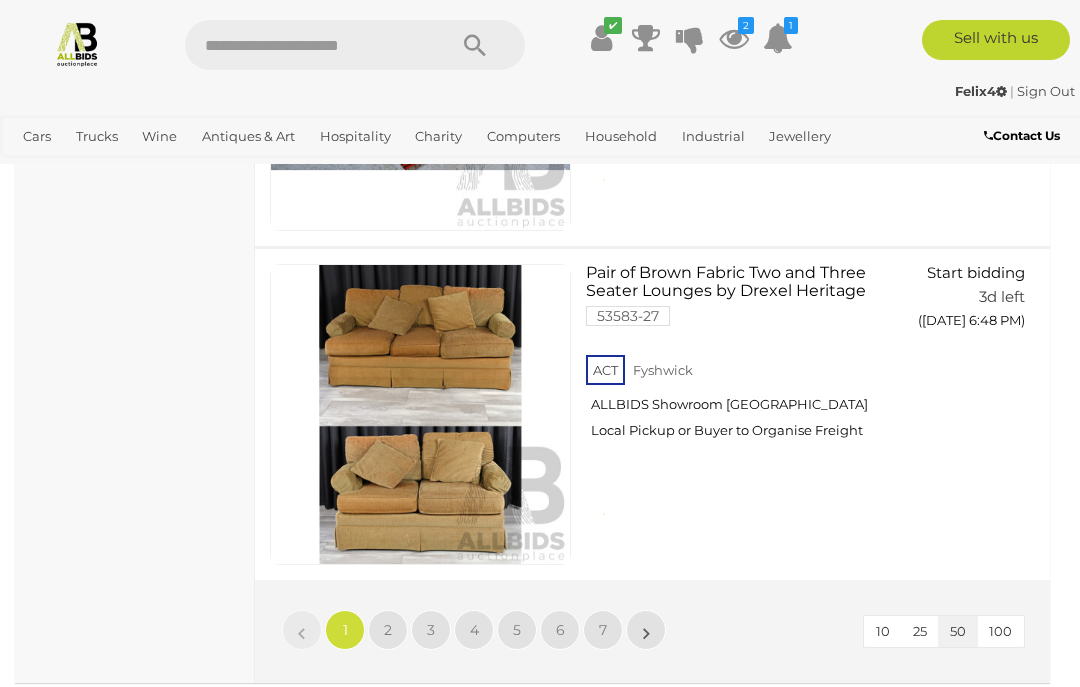 scroll, scrollTop: 16770, scrollLeft: 0, axis: vertical 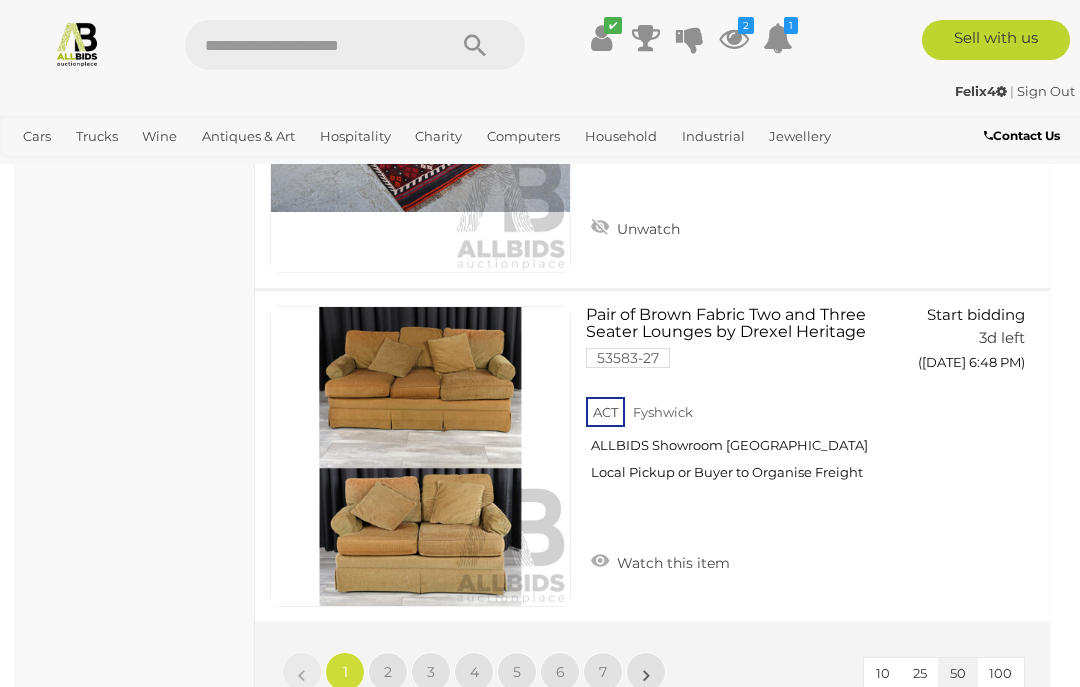 click on "2" at bounding box center (388, 672) 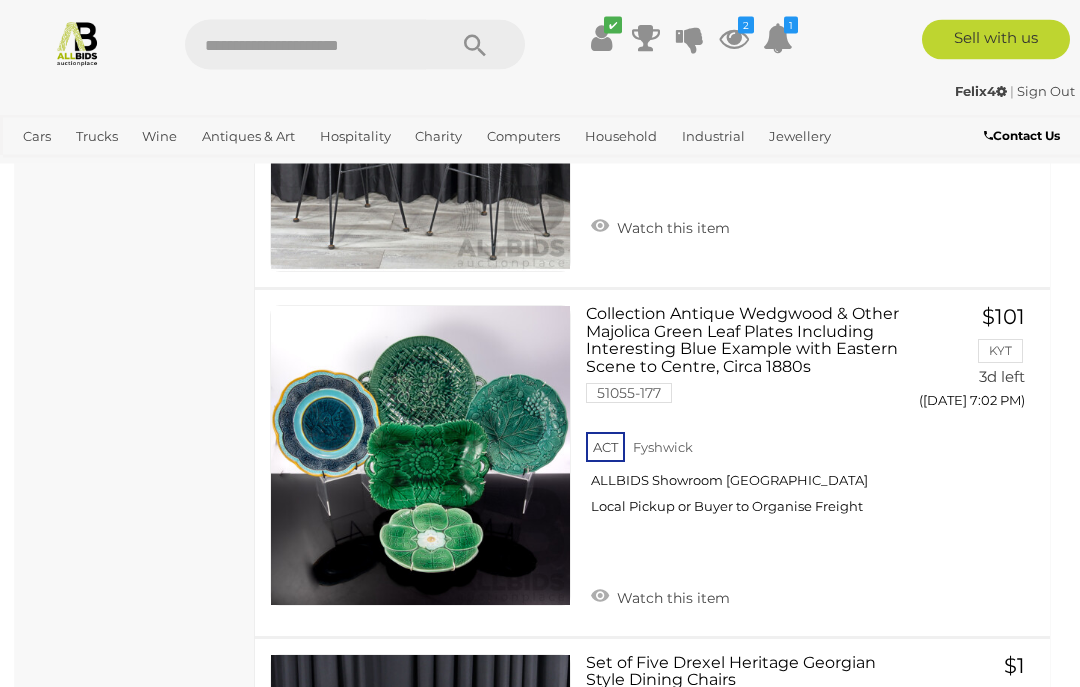 scroll, scrollTop: 8610, scrollLeft: 0, axis: vertical 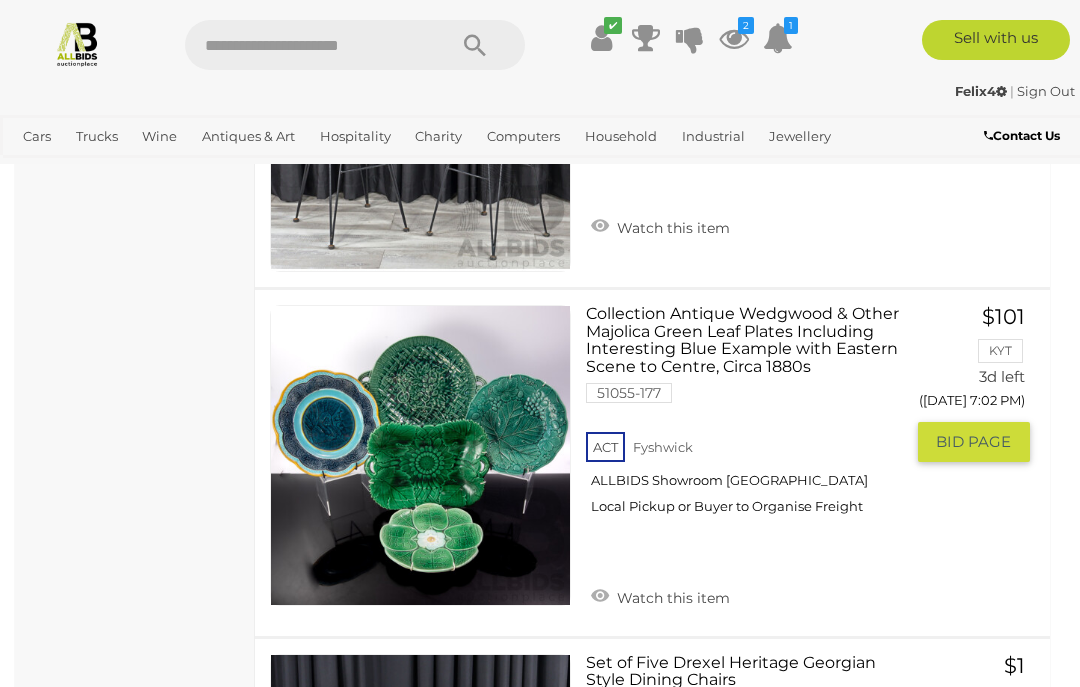 click on "Watch this item" at bounding box center [660, 596] 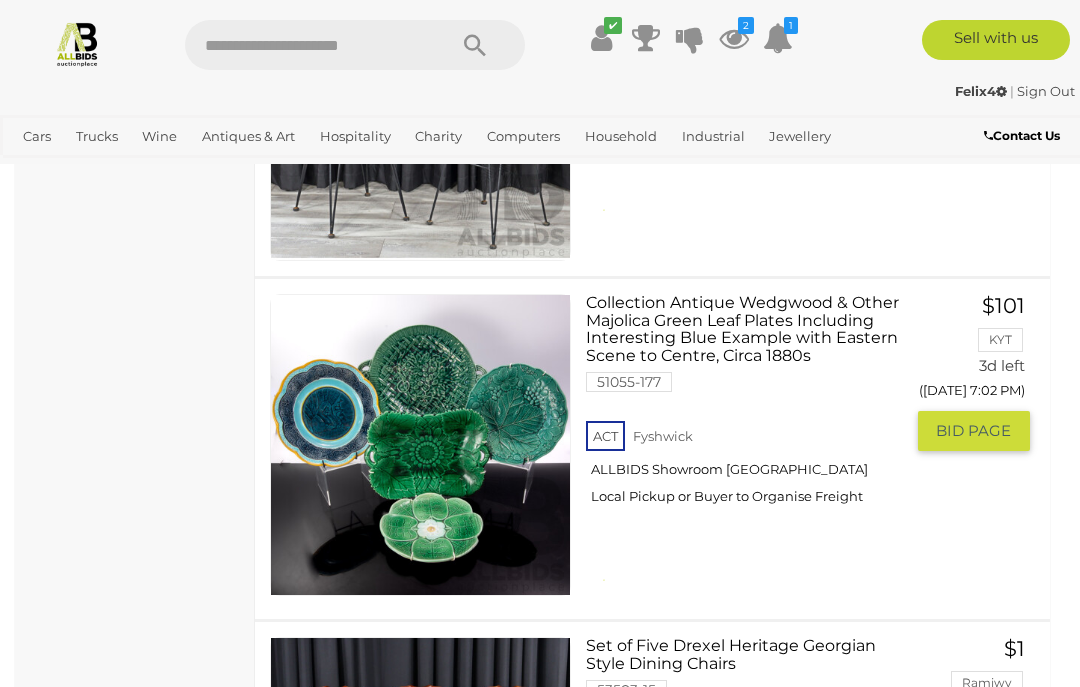 click on "BID PAGE" at bounding box center [973, 431] 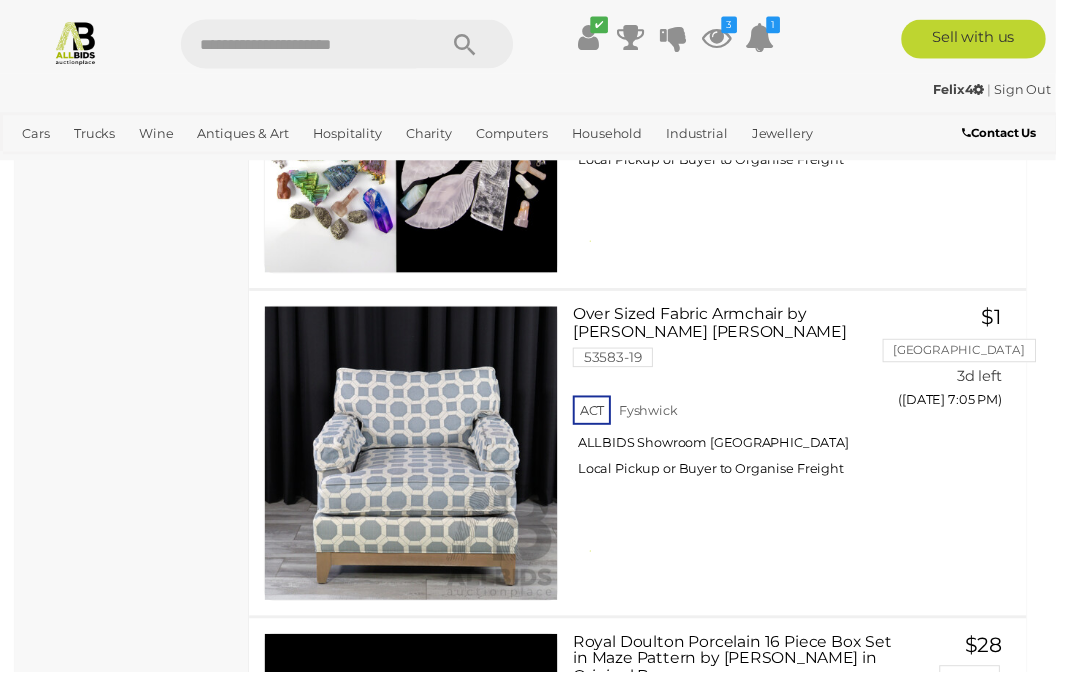 scroll, scrollTop: 10333, scrollLeft: 0, axis: vertical 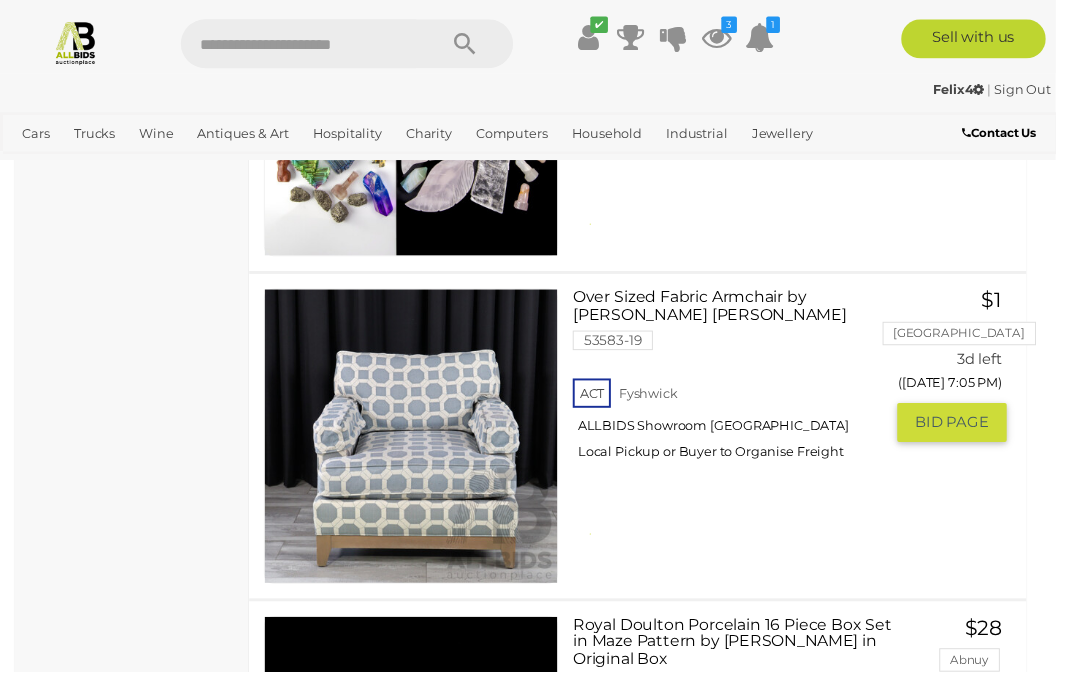 click at bounding box center (420, 445) 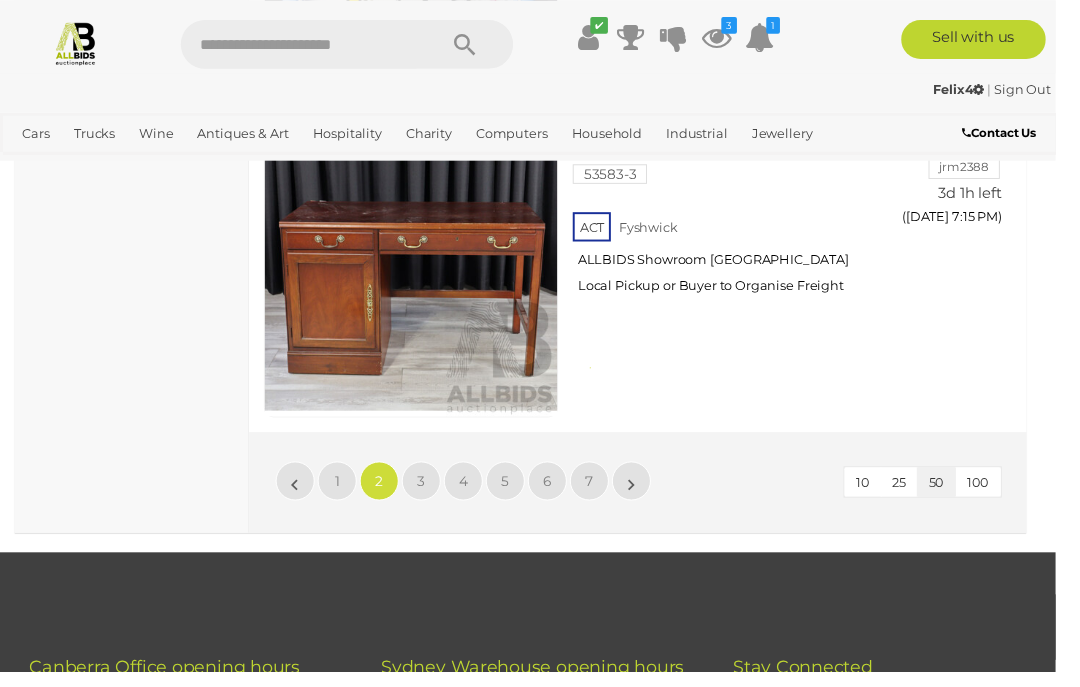 scroll, scrollTop: 16902, scrollLeft: 0, axis: vertical 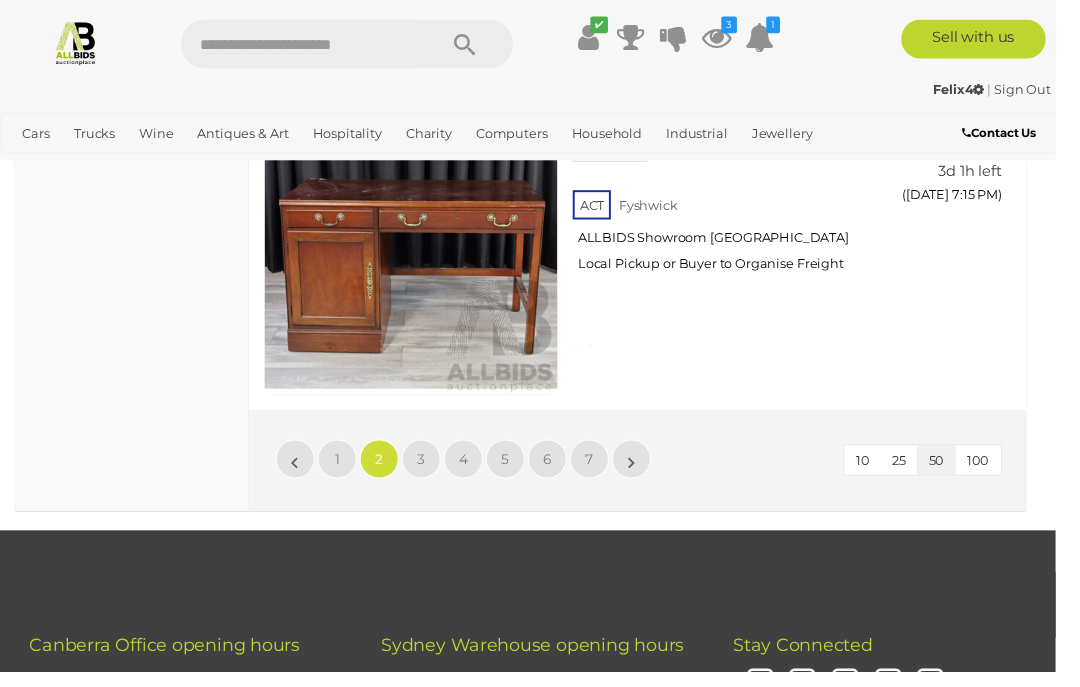 click on "3" at bounding box center [431, 470] 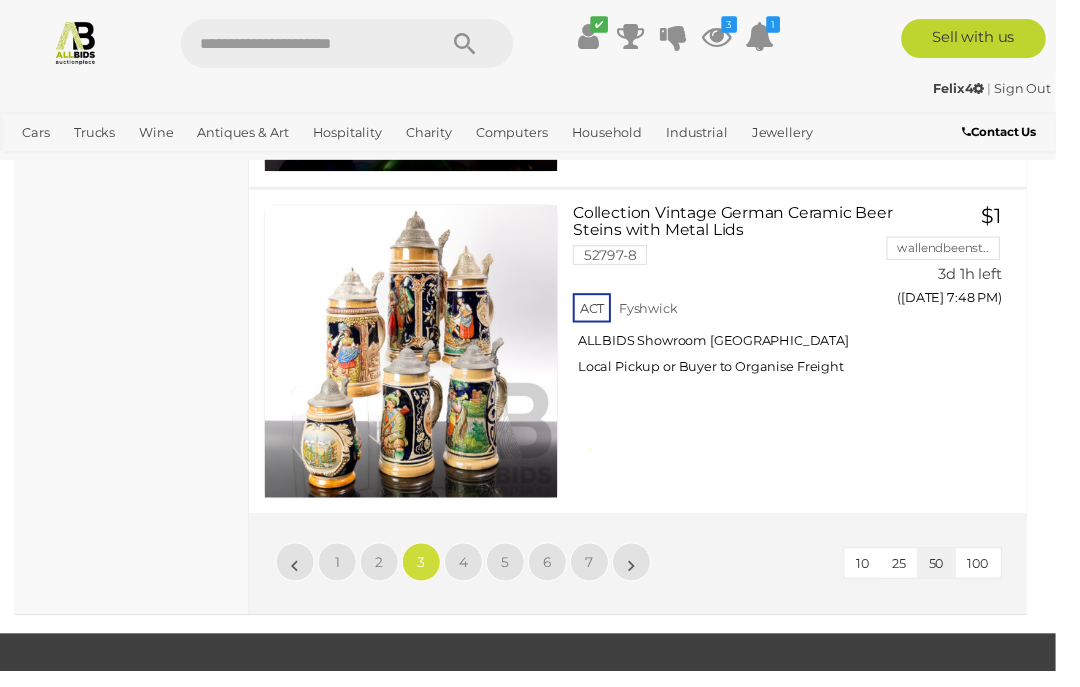 scroll, scrollTop: 16801, scrollLeft: 0, axis: vertical 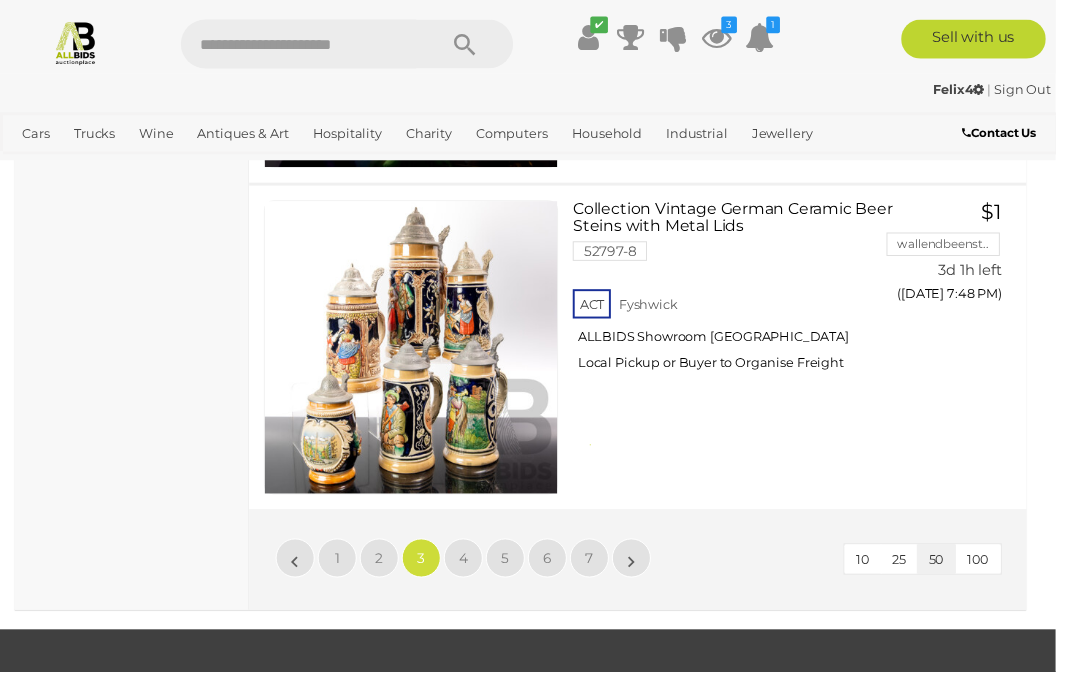 click on "4" at bounding box center (474, 571) 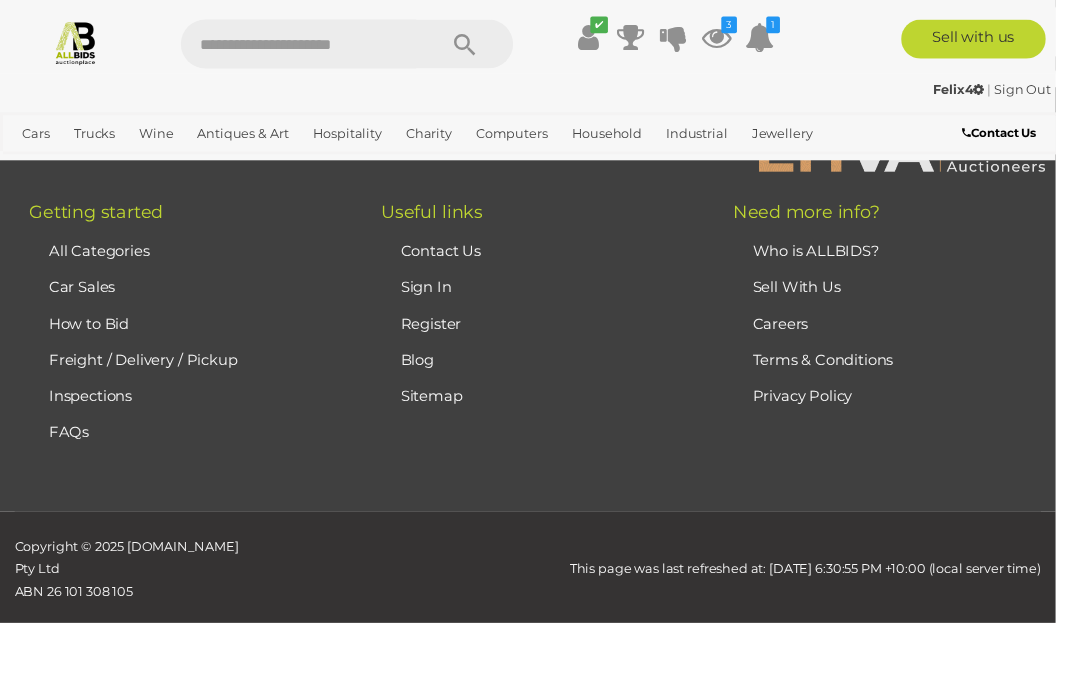 scroll, scrollTop: 292, scrollLeft: 0, axis: vertical 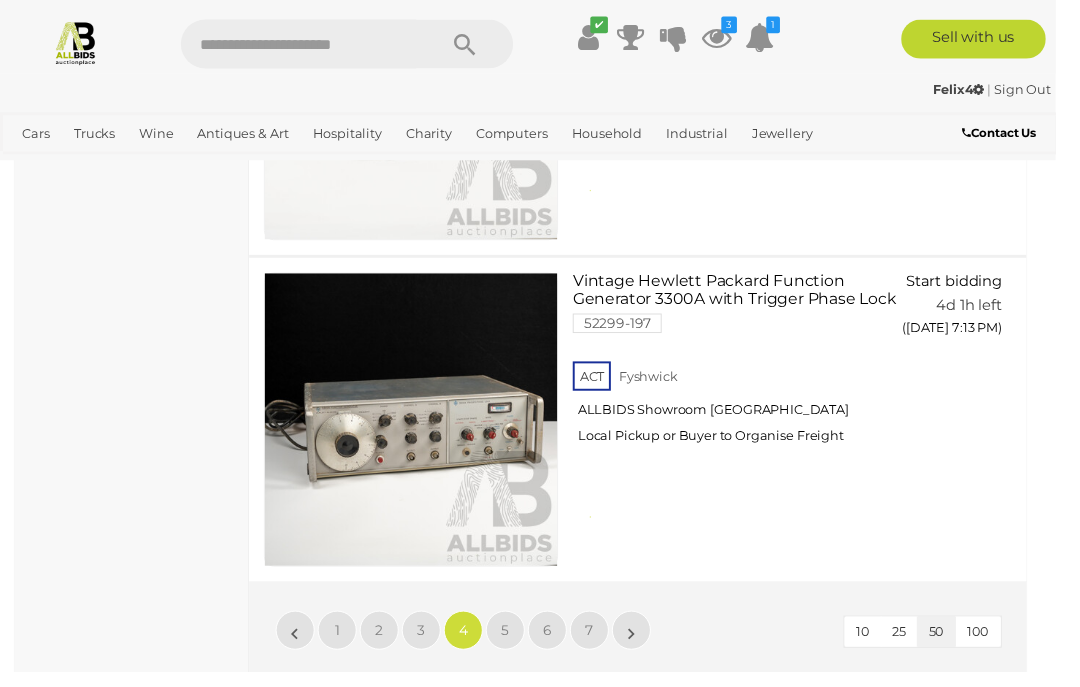 click on "5" at bounding box center [517, 645] 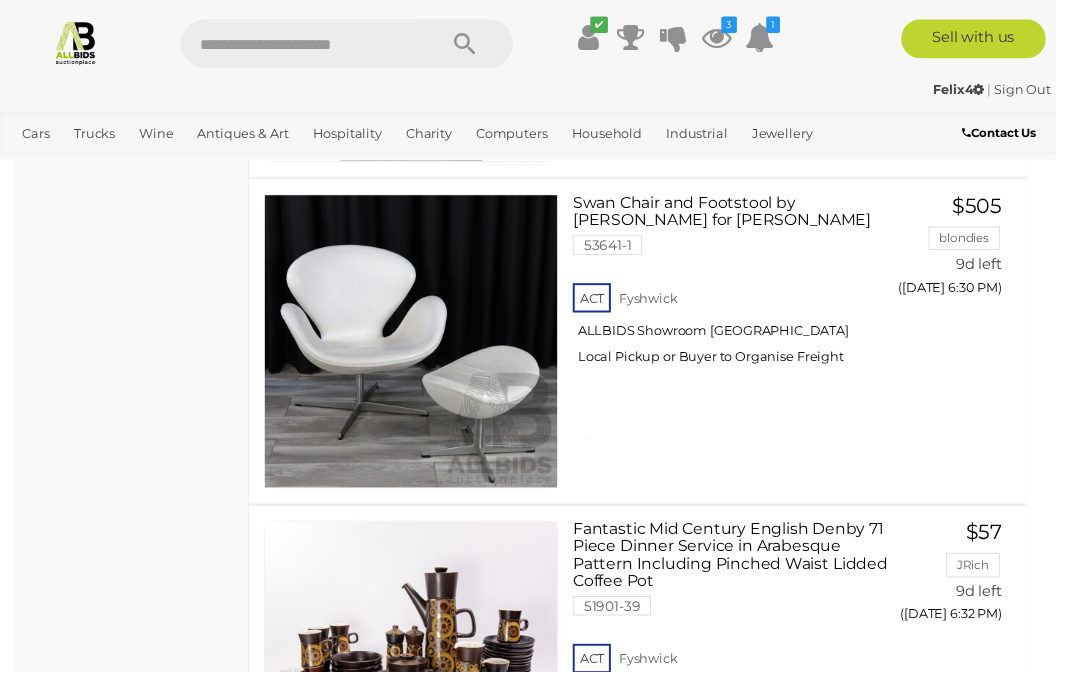 scroll, scrollTop: 13095, scrollLeft: 0, axis: vertical 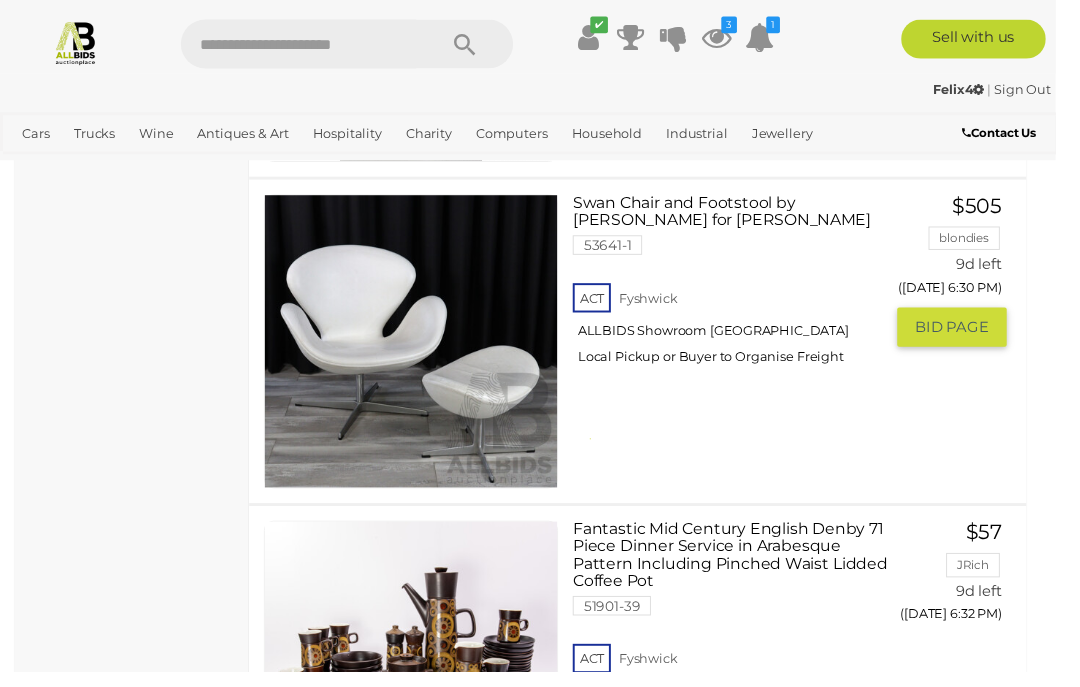 click on "BID PAGE" at bounding box center [973, 335] 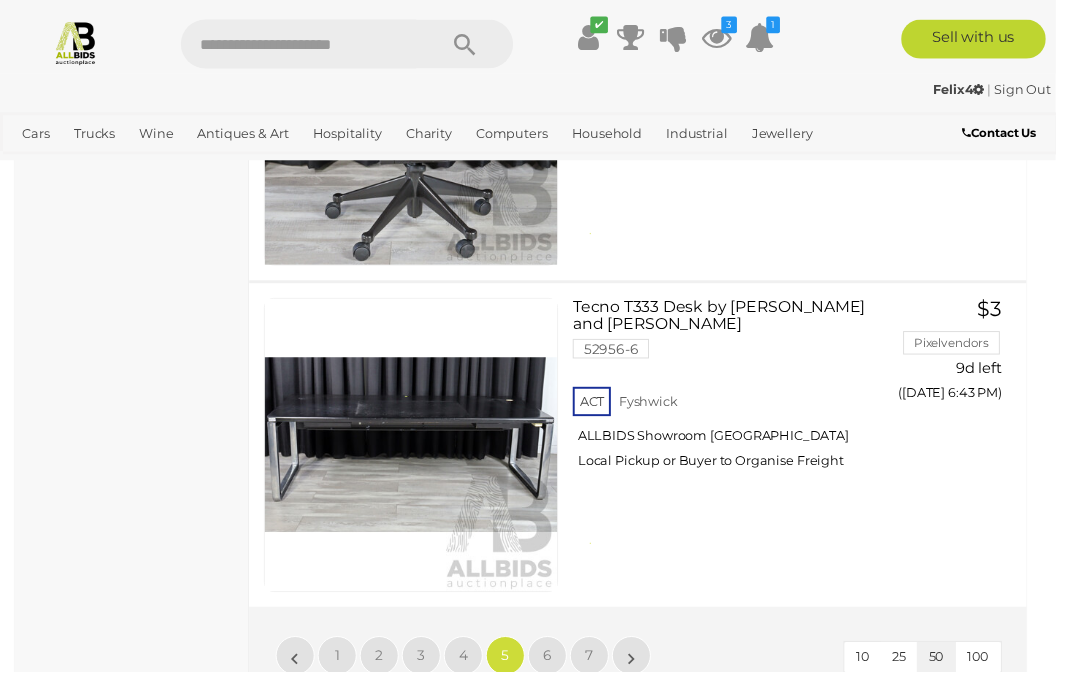 scroll, scrollTop: 16675, scrollLeft: 0, axis: vertical 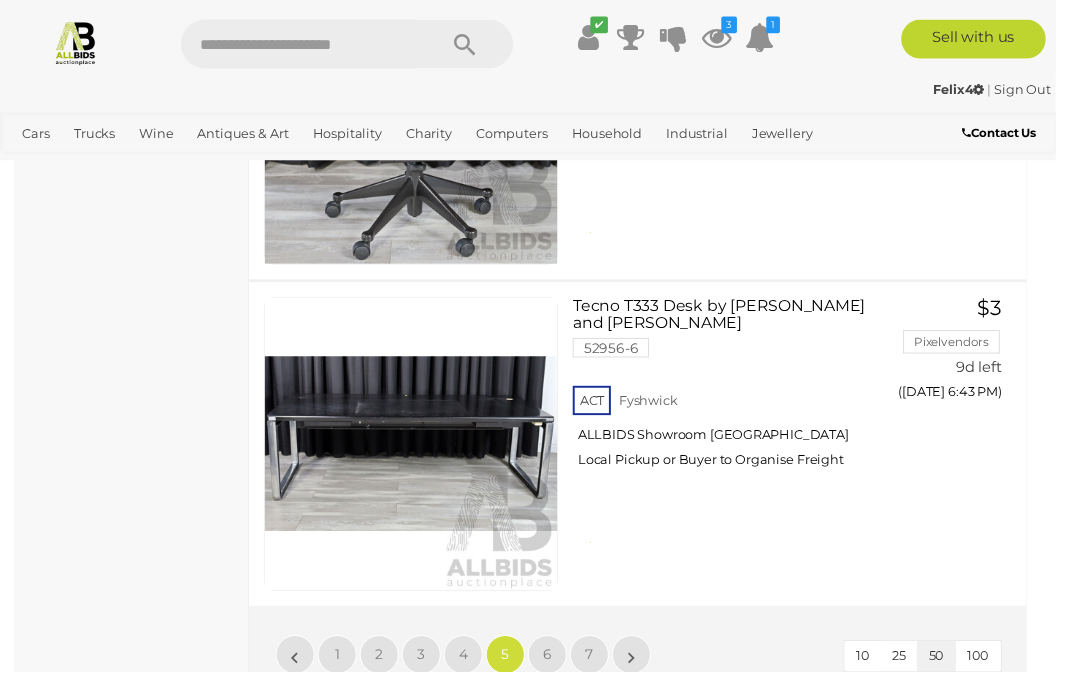click on "6" at bounding box center (560, 670) 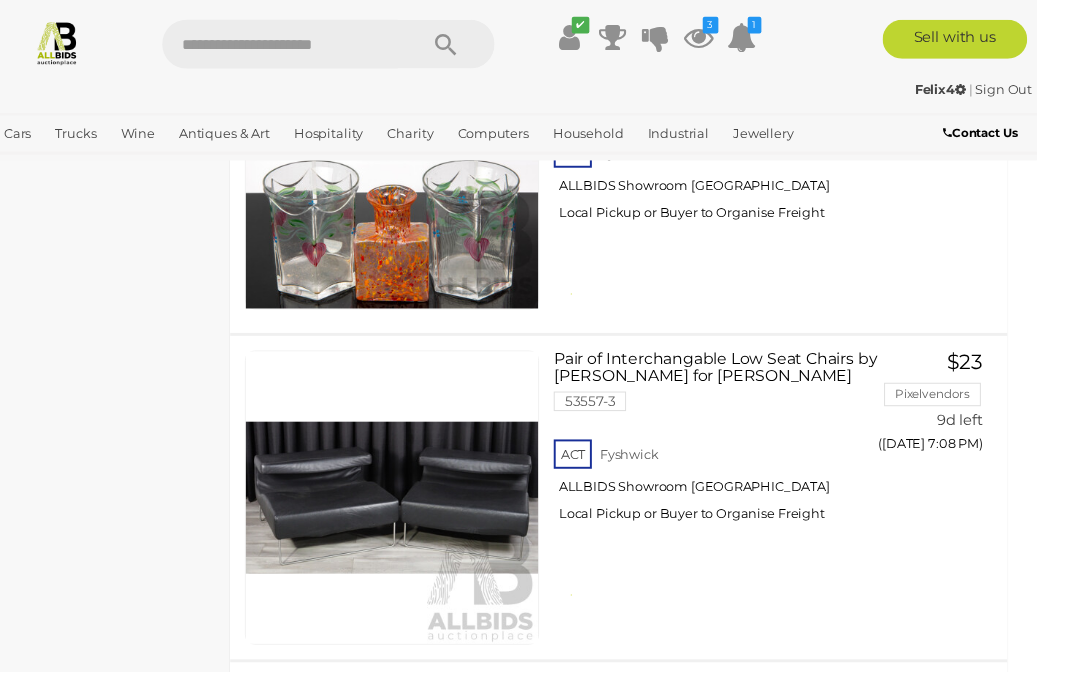 scroll, scrollTop: 8239, scrollLeft: 0, axis: vertical 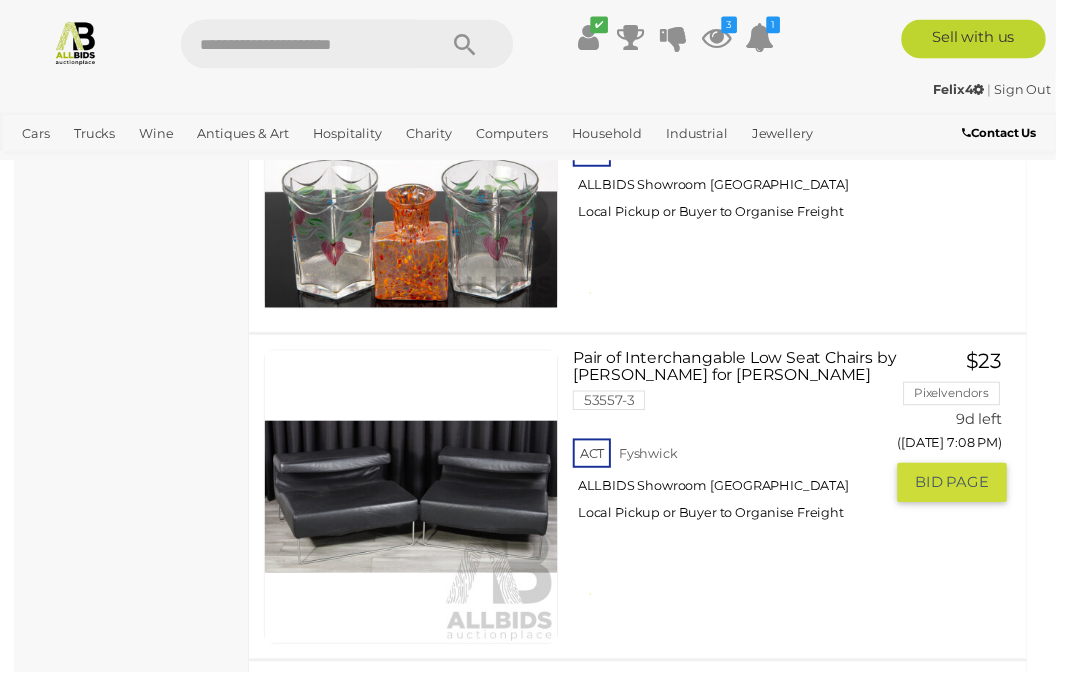 click at bounding box center [420, 508] 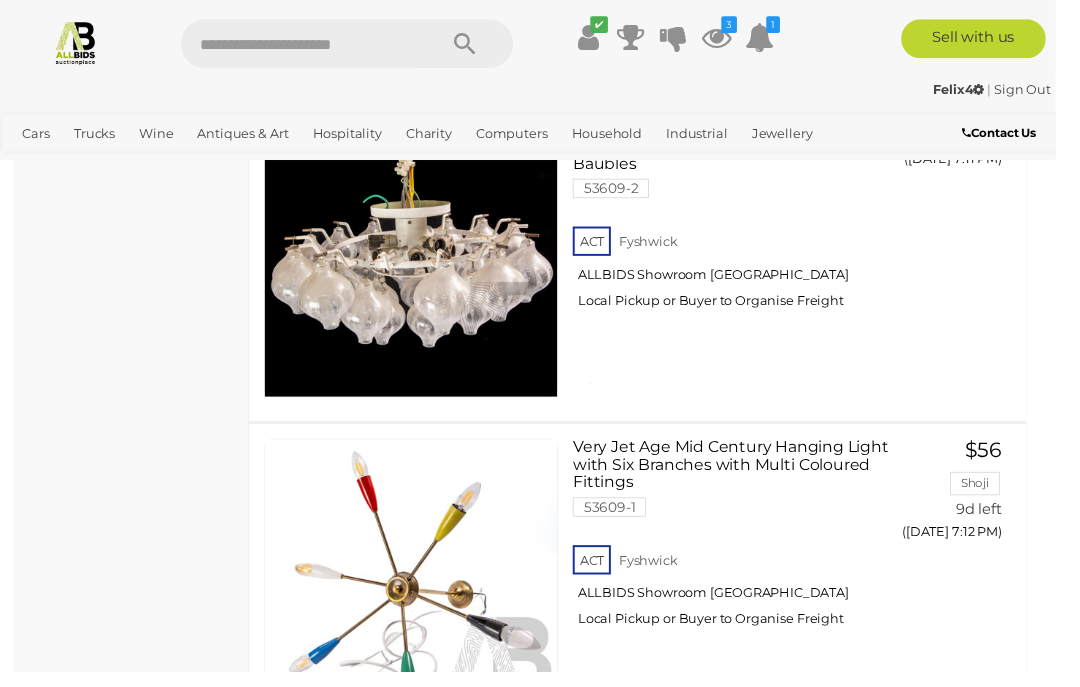 scroll, scrollTop: 9161, scrollLeft: 0, axis: vertical 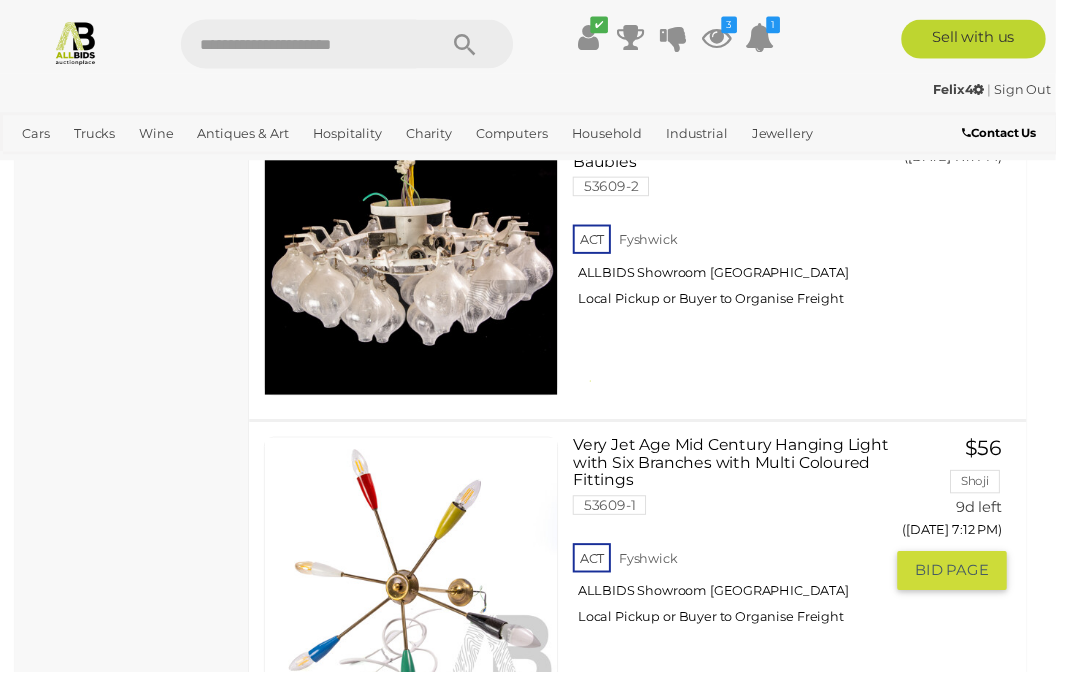 click at bounding box center (420, 597) 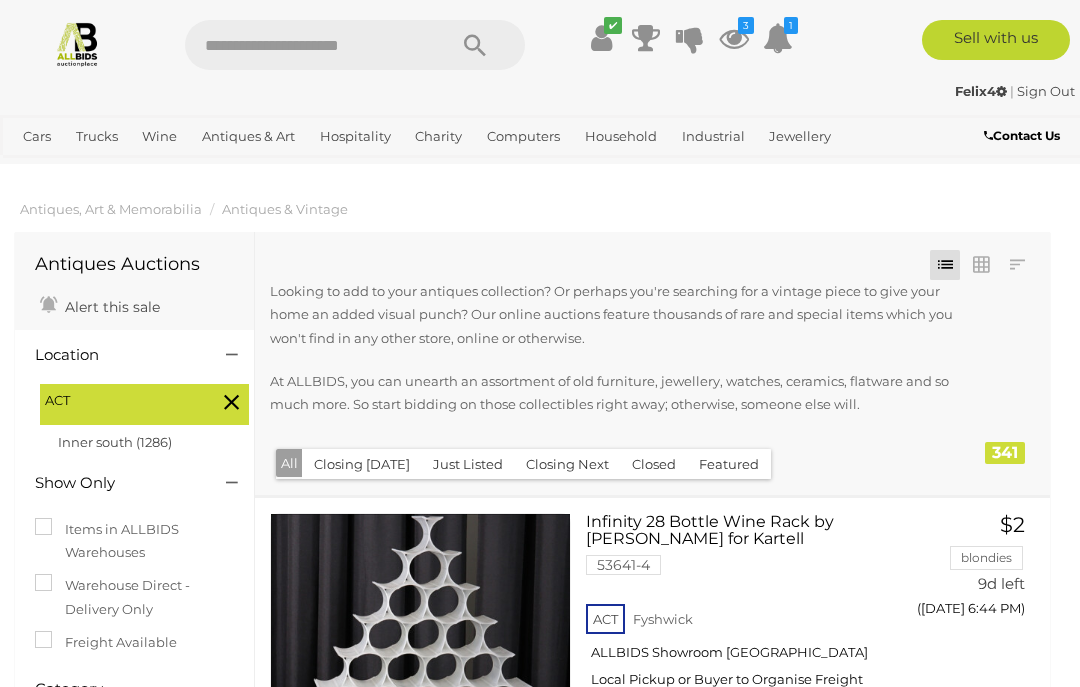 scroll, scrollTop: 9242, scrollLeft: 0, axis: vertical 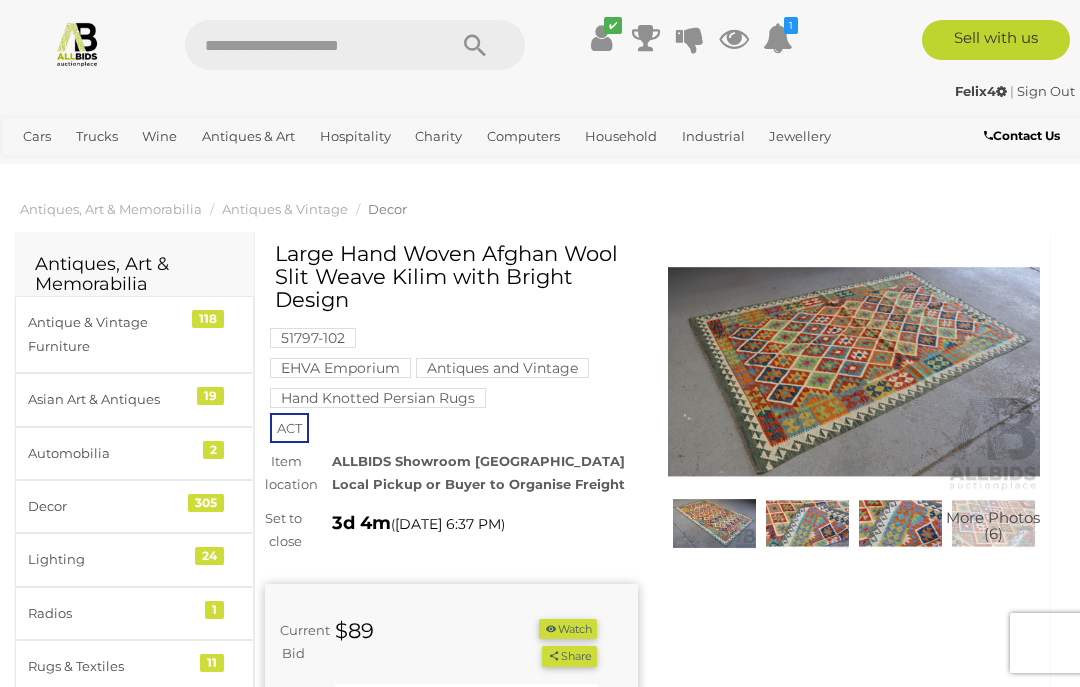 click at bounding box center [854, 372] 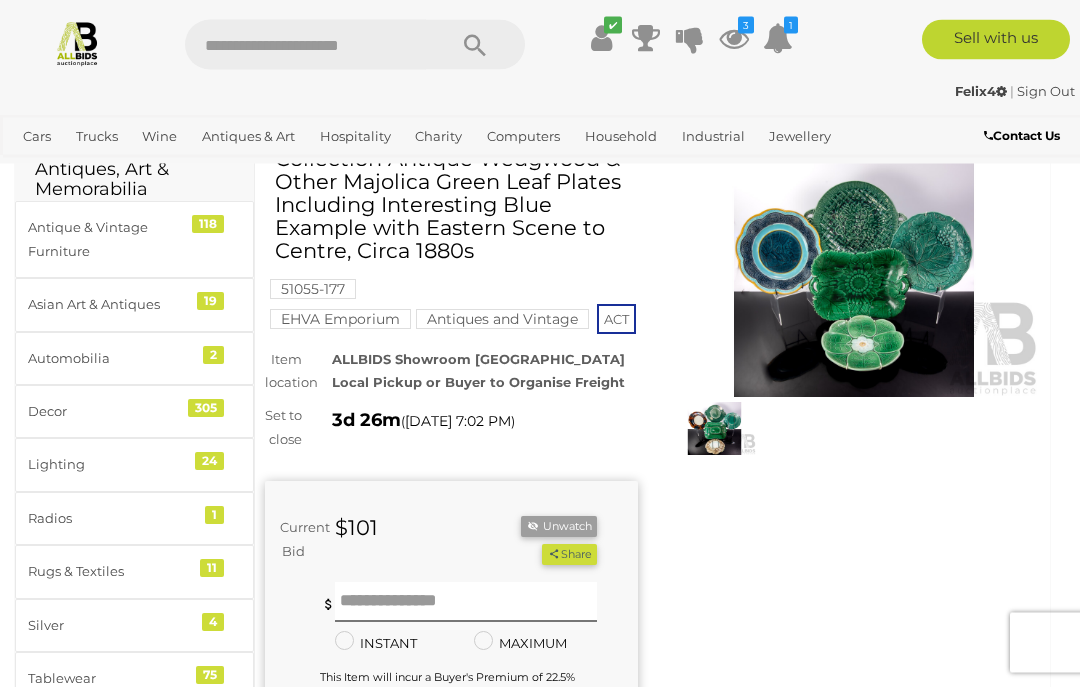 scroll, scrollTop: 0, scrollLeft: 0, axis: both 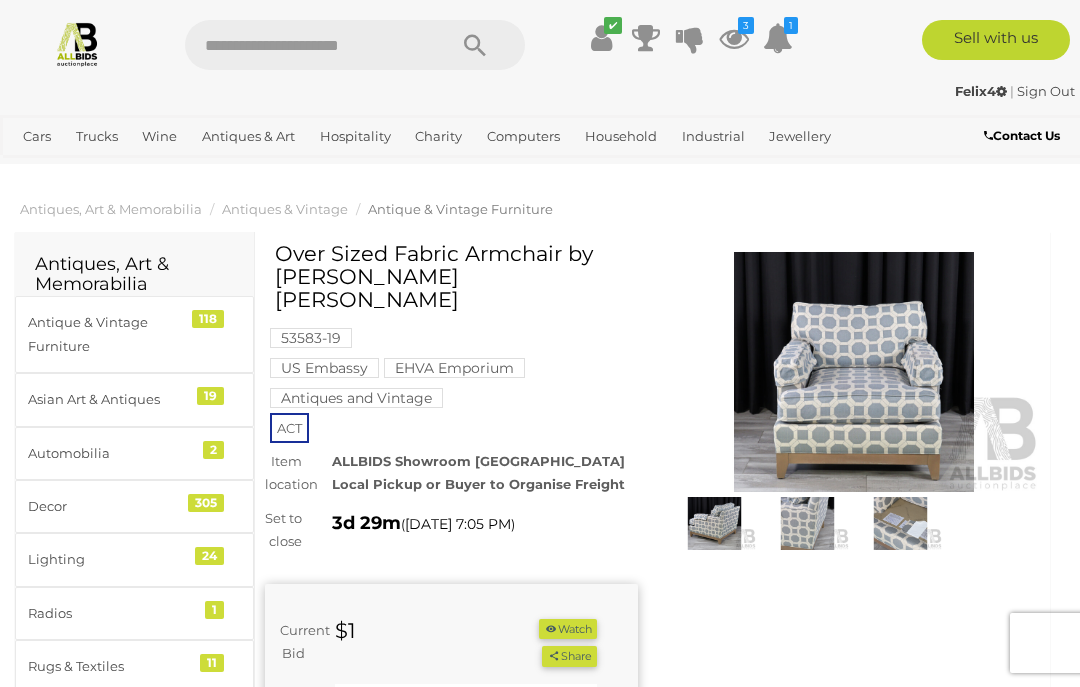 click at bounding box center (714, 524) 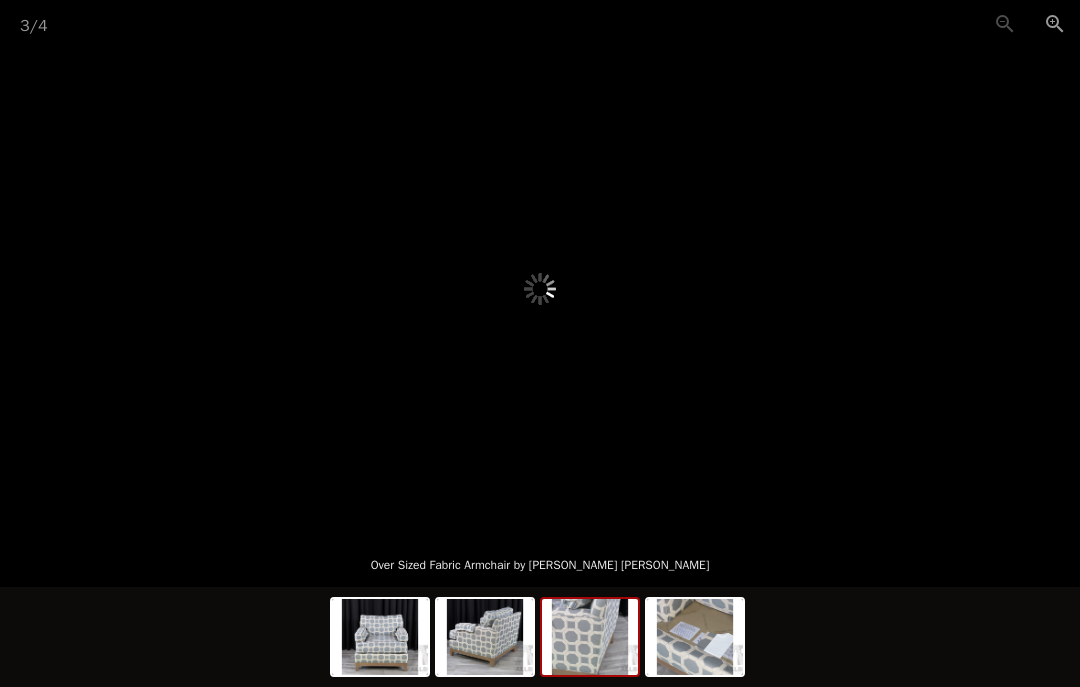 click at bounding box center (590, 637) 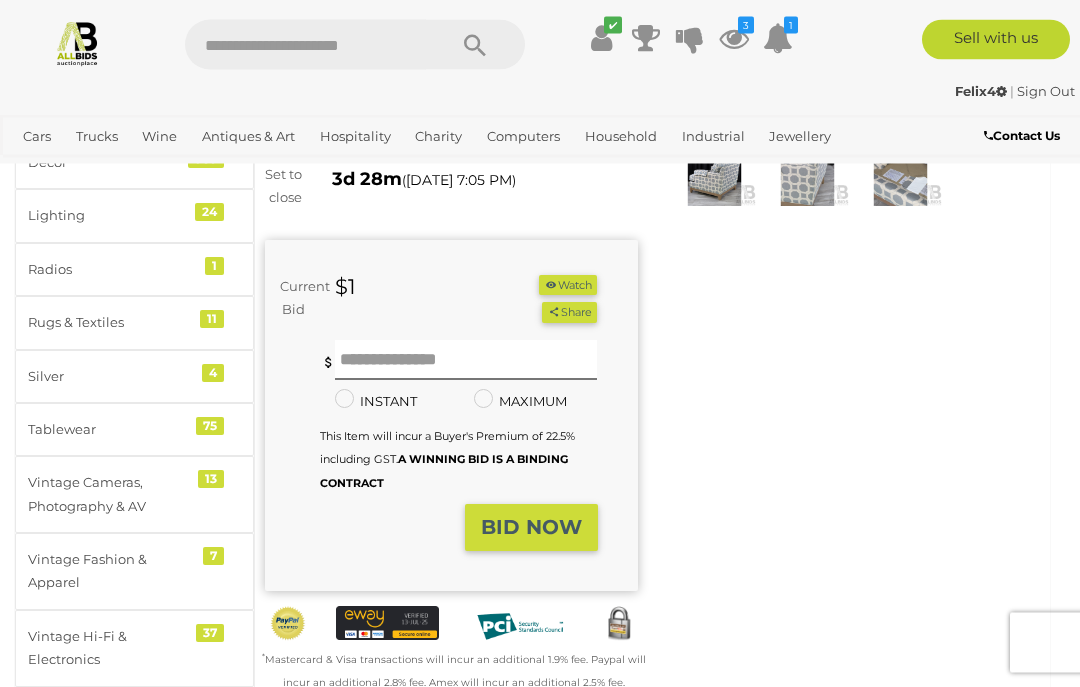 scroll, scrollTop: 344, scrollLeft: 0, axis: vertical 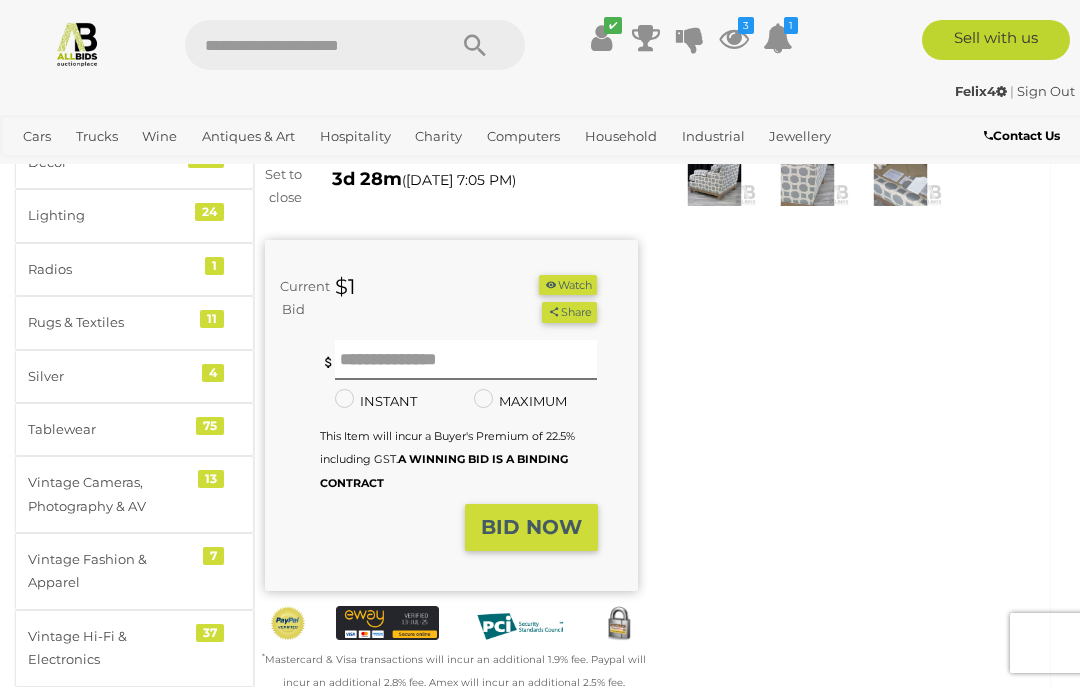 click on "Watch" at bounding box center [568, 285] 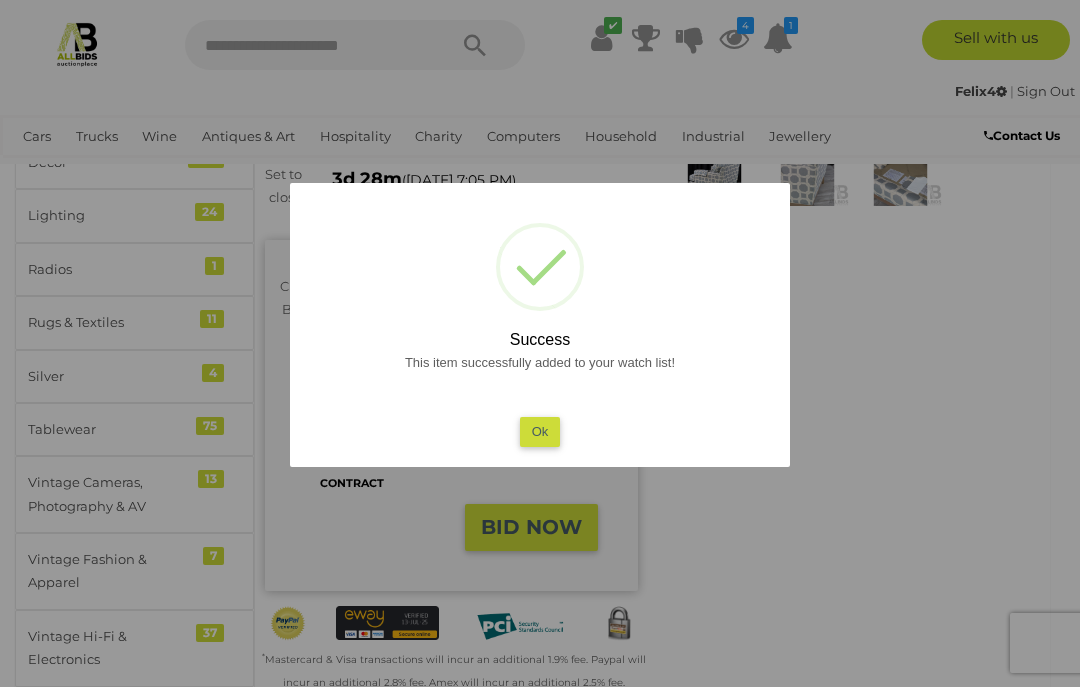 click on "Ok" at bounding box center (540, 431) 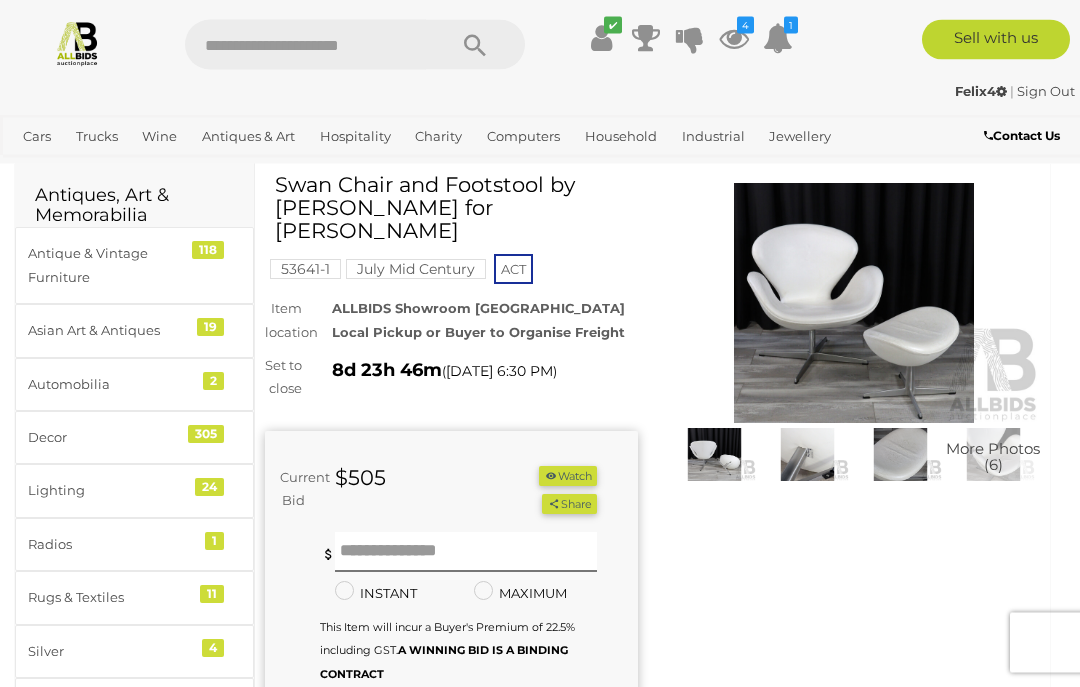 scroll, scrollTop: 89, scrollLeft: 0, axis: vertical 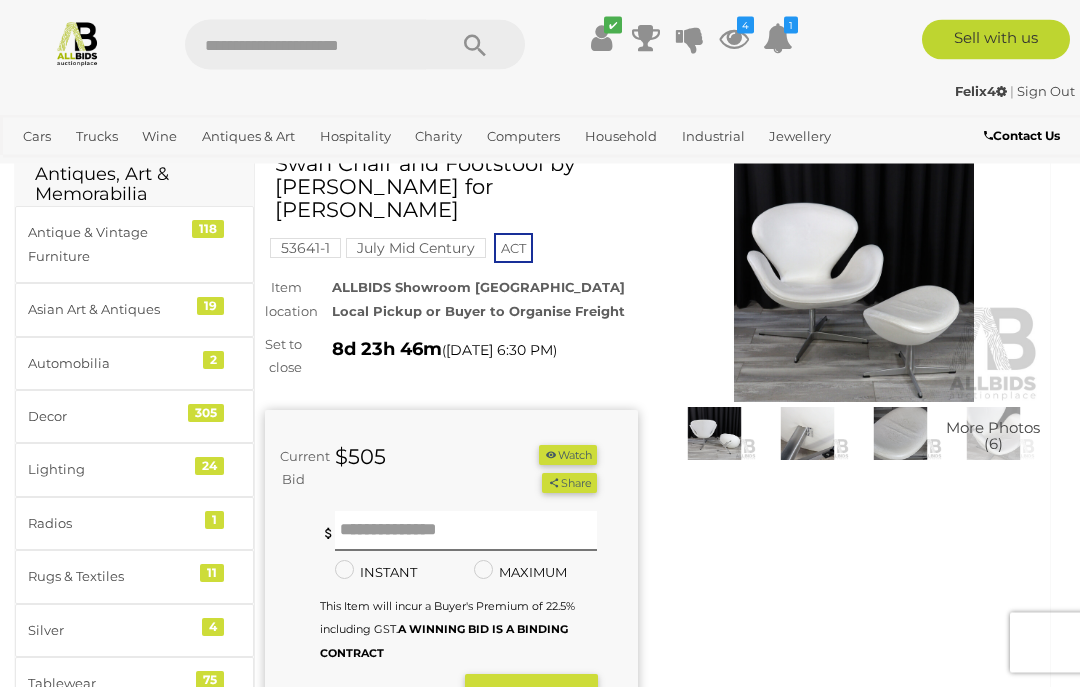 click on "Watch" at bounding box center (568, 456) 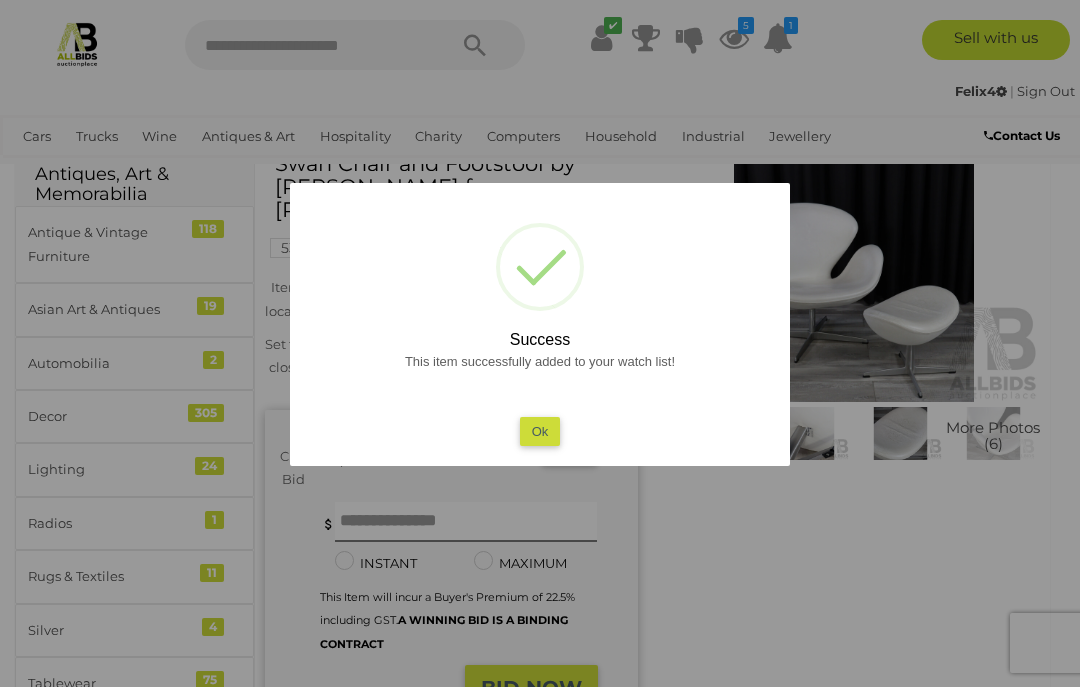 click on "Ok" at bounding box center (540, 431) 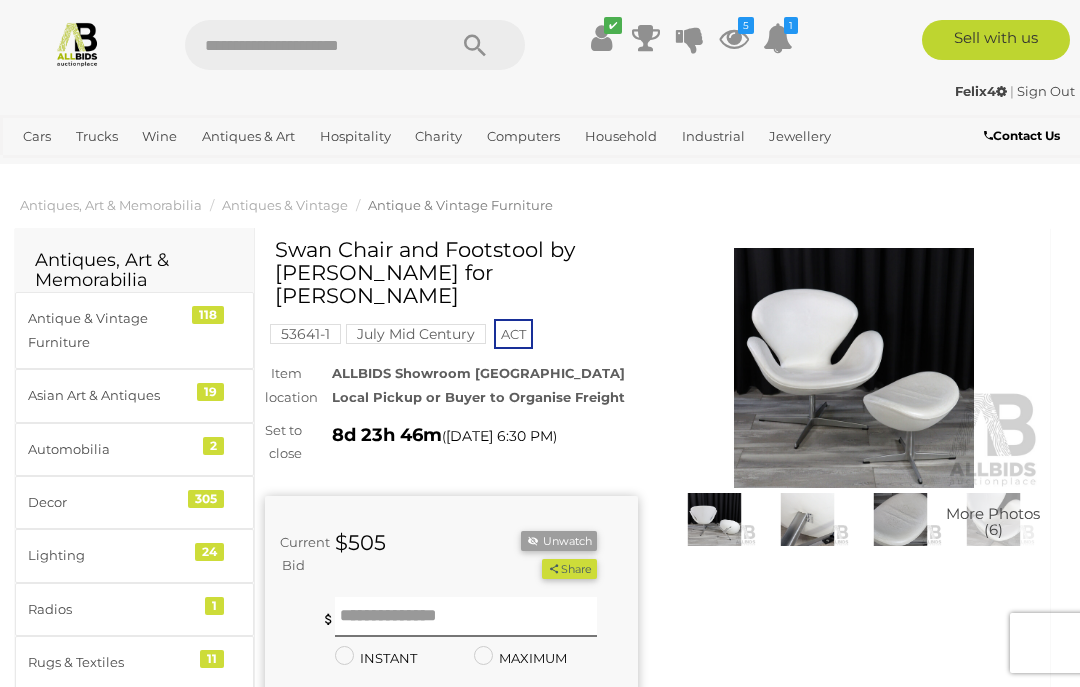 scroll, scrollTop: 0, scrollLeft: 0, axis: both 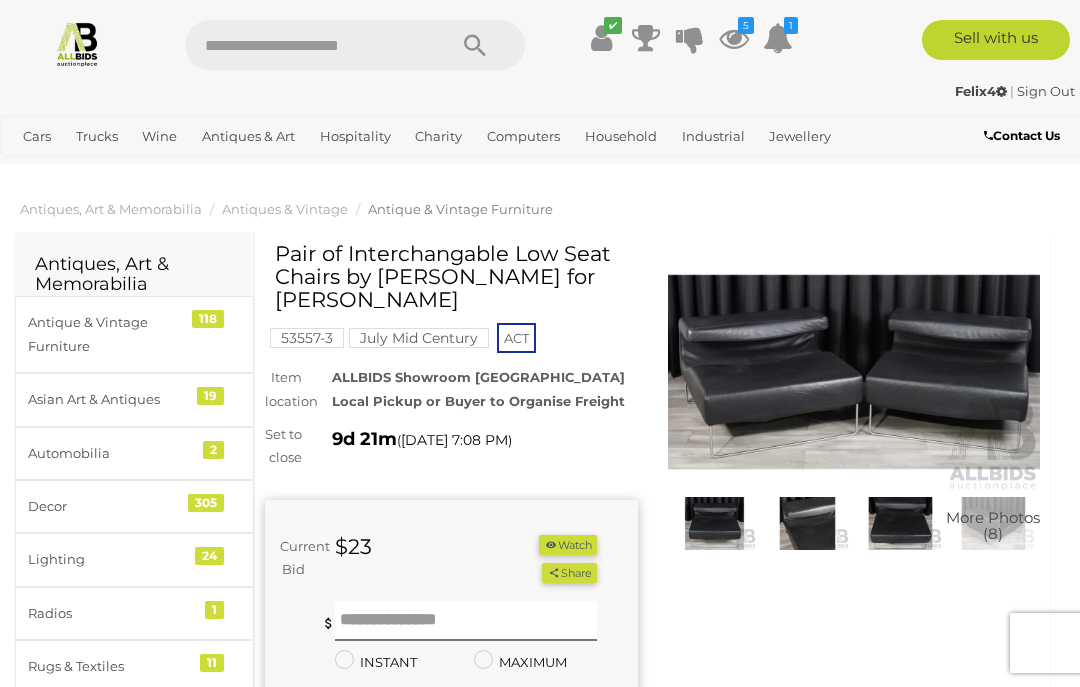 click on "Watch" at bounding box center (568, 545) 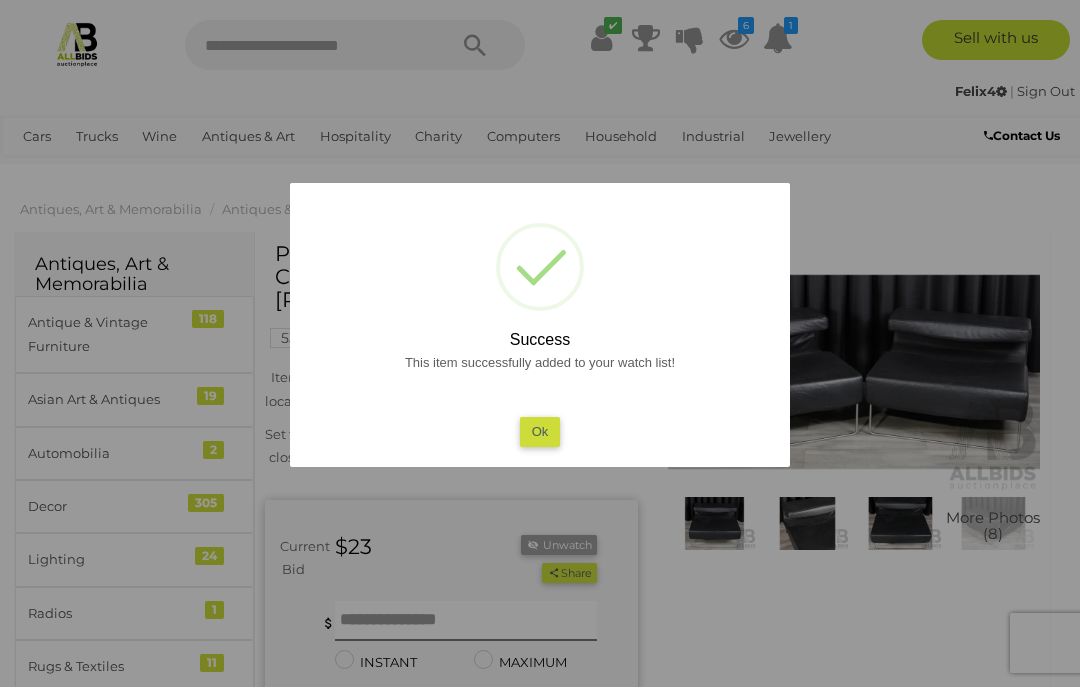 click on "Ok" at bounding box center (540, 431) 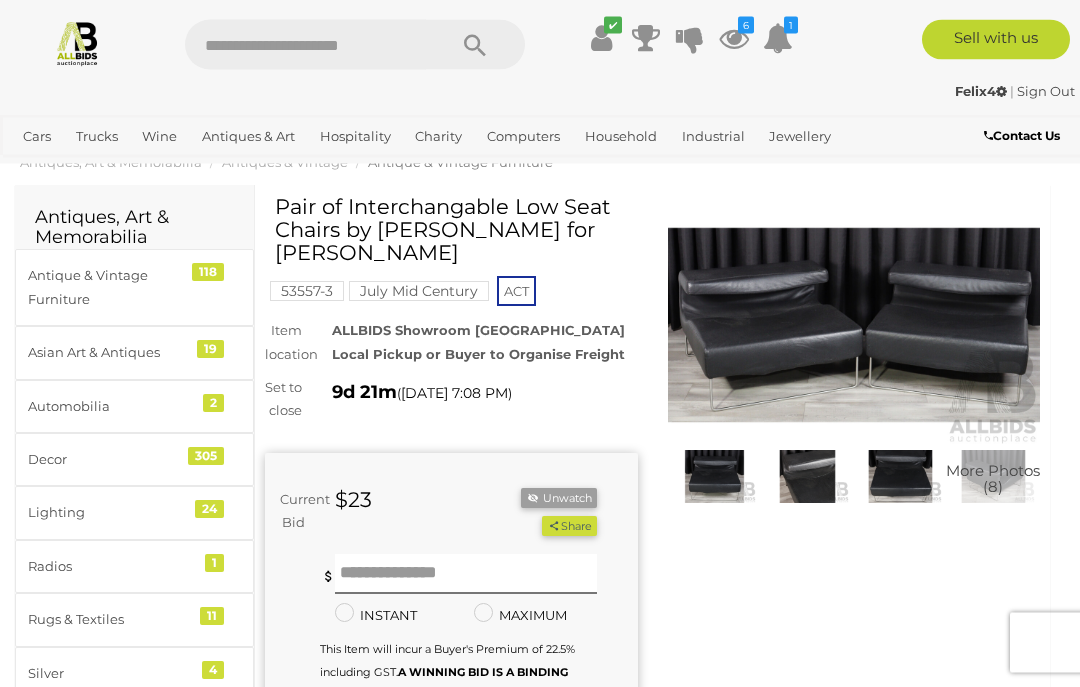 scroll, scrollTop: 0, scrollLeft: 0, axis: both 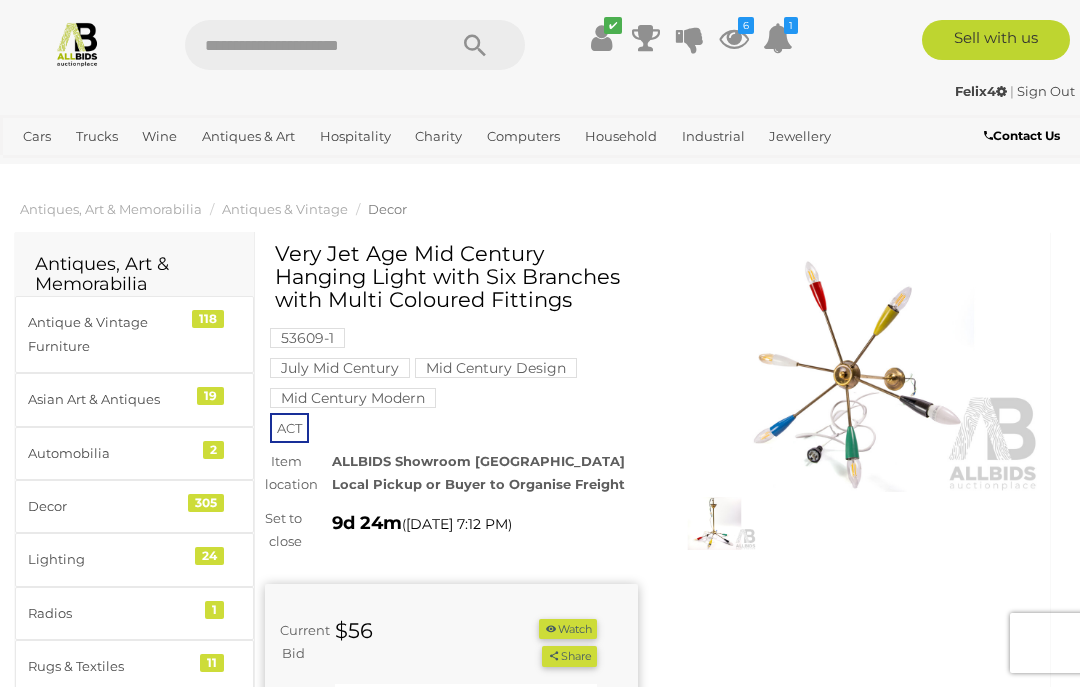 click on "Watch" at bounding box center (568, 629) 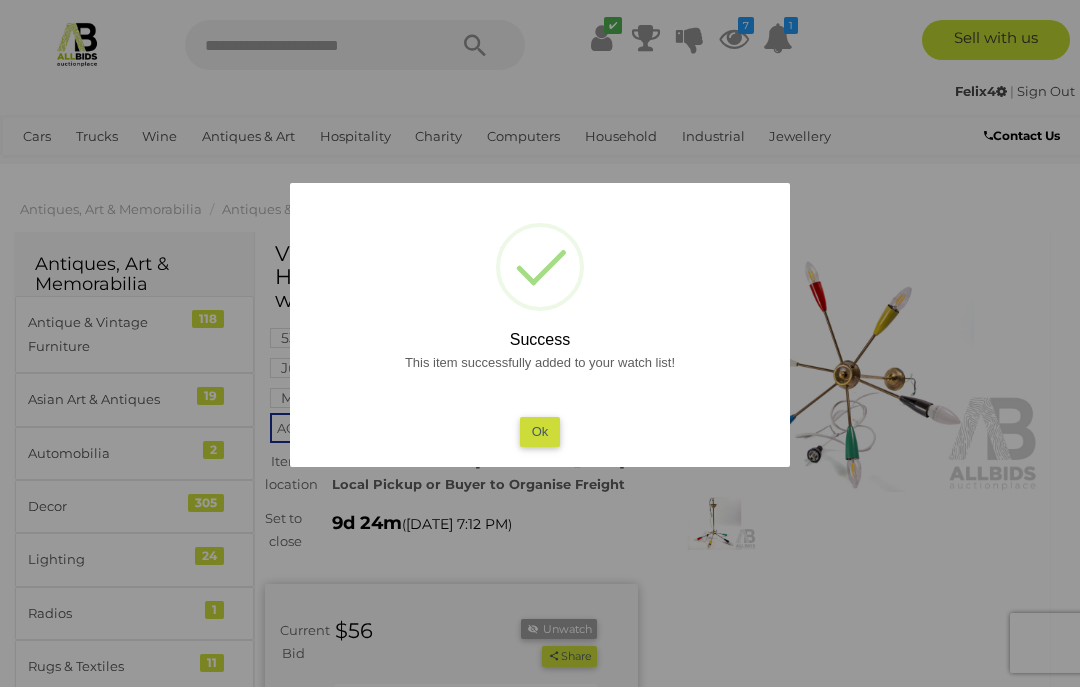 click on "Ok" at bounding box center (540, 431) 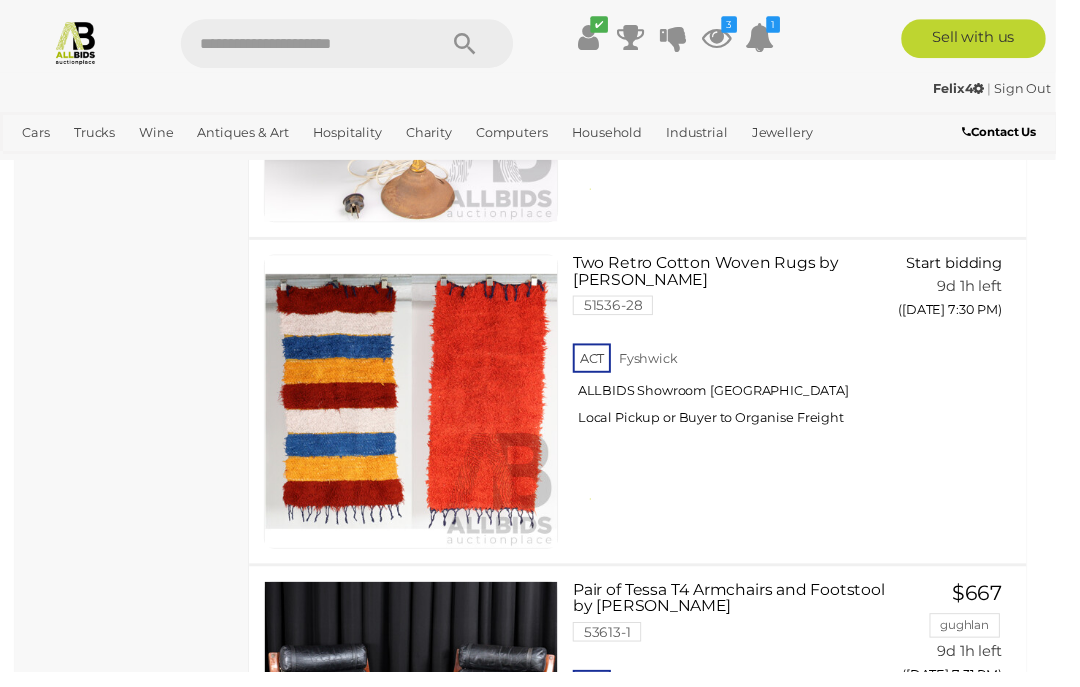 scroll, scrollTop: 15383, scrollLeft: 0, axis: vertical 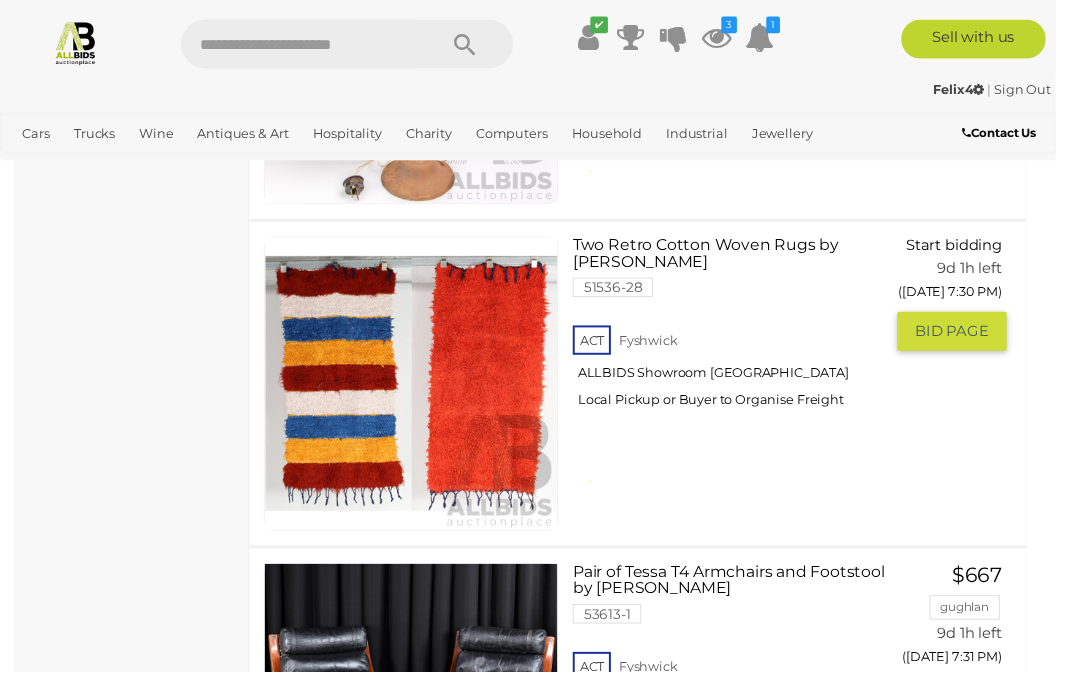 click at bounding box center [420, 392] 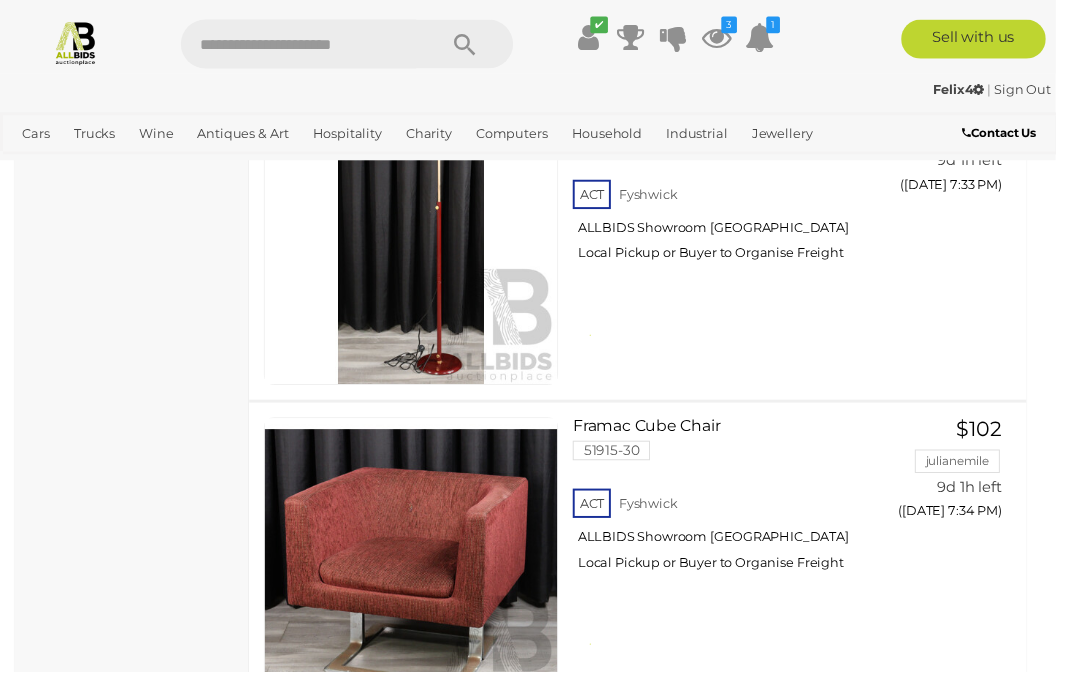 scroll, scrollTop: 16639, scrollLeft: 0, axis: vertical 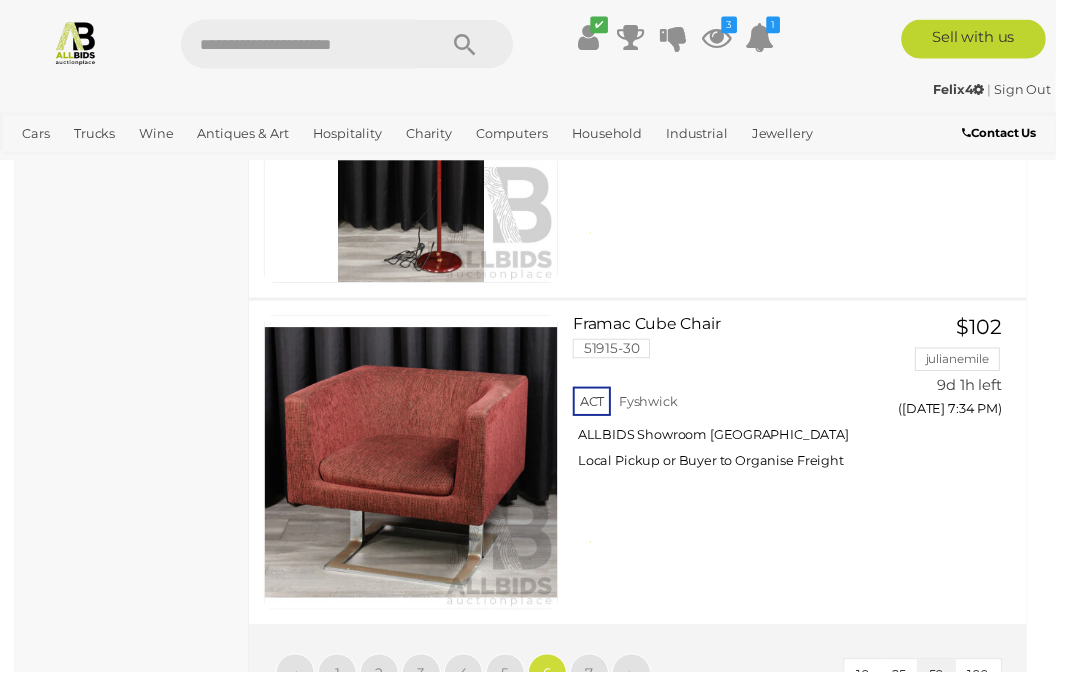 click on "7" at bounding box center (603, 689) 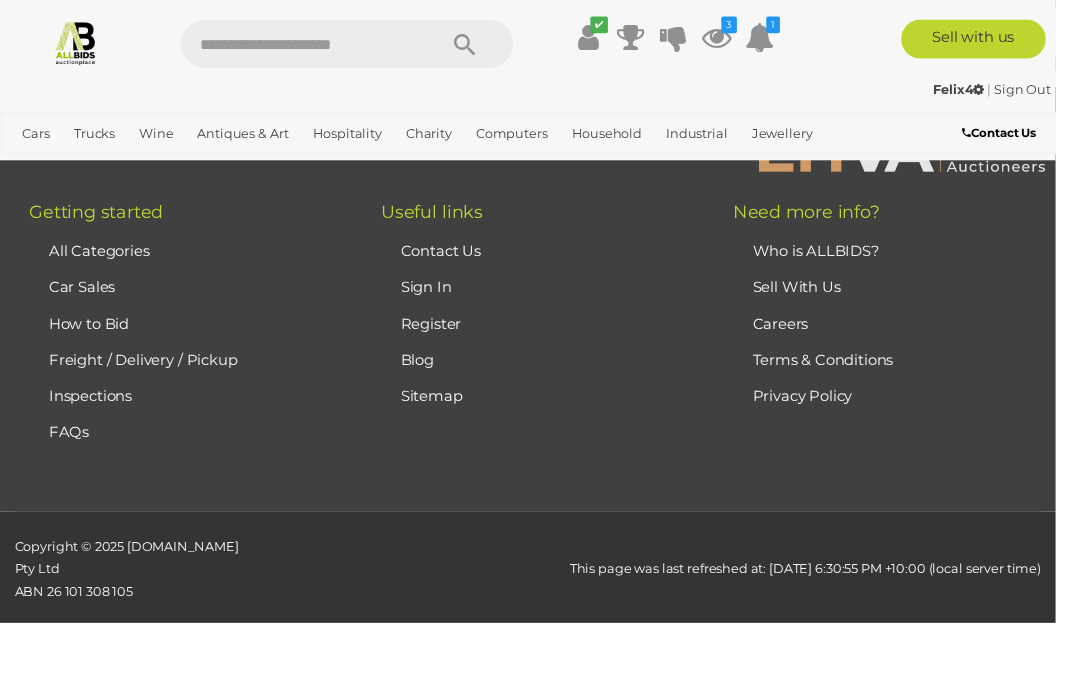 scroll, scrollTop: 292, scrollLeft: 0, axis: vertical 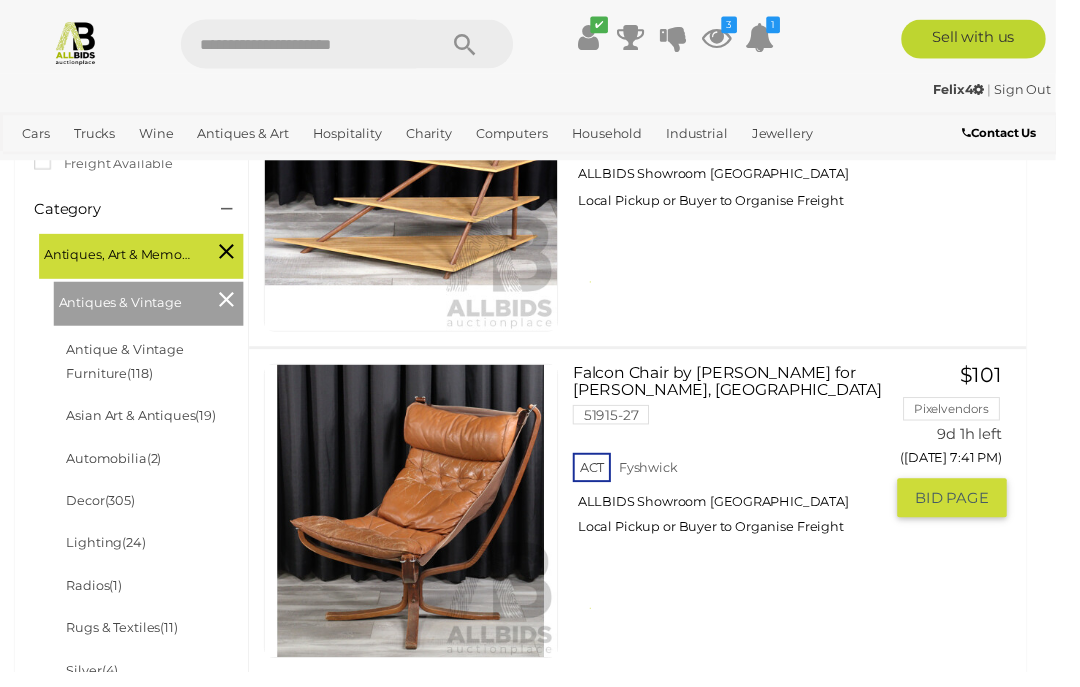 click at bounding box center [420, 522] 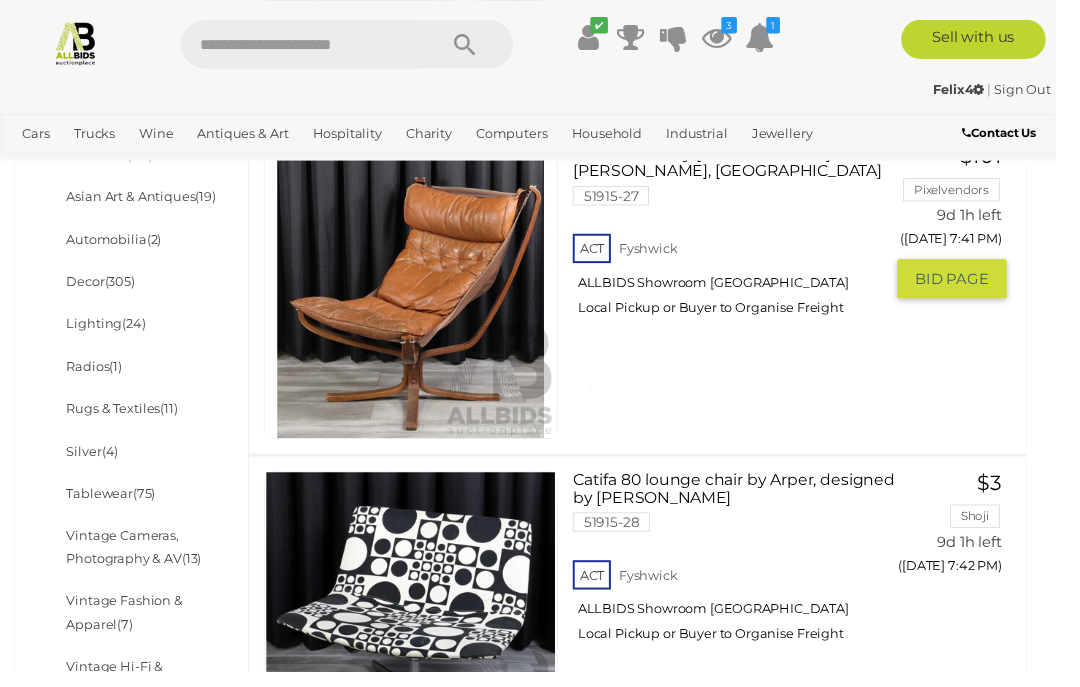 scroll, scrollTop: 739, scrollLeft: 0, axis: vertical 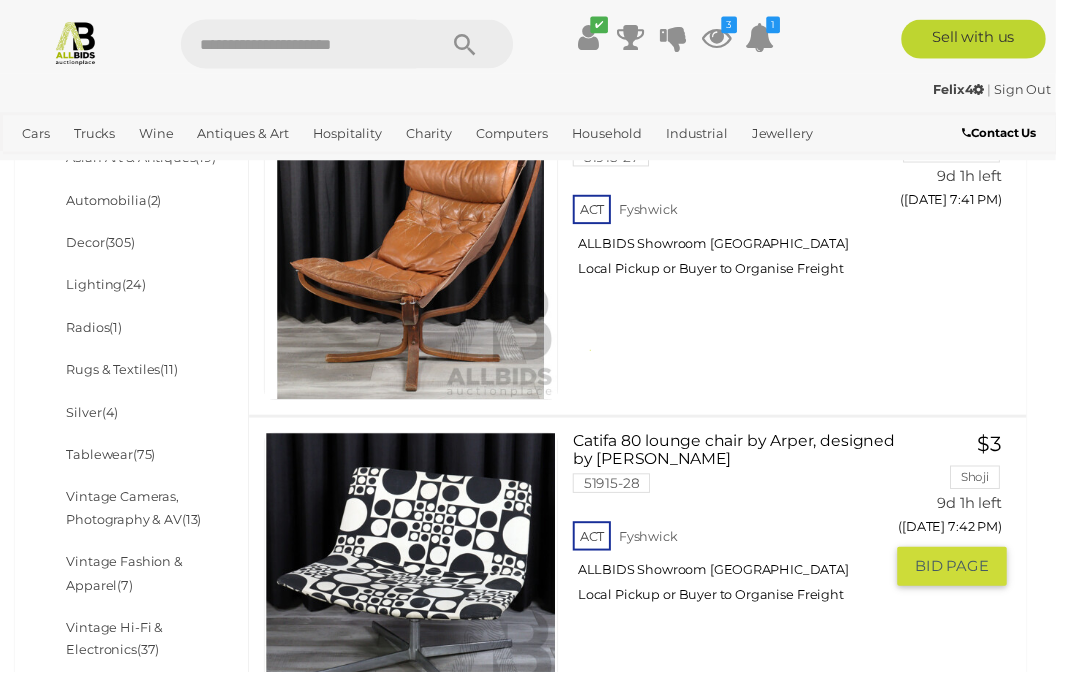 click at bounding box center [420, 592] 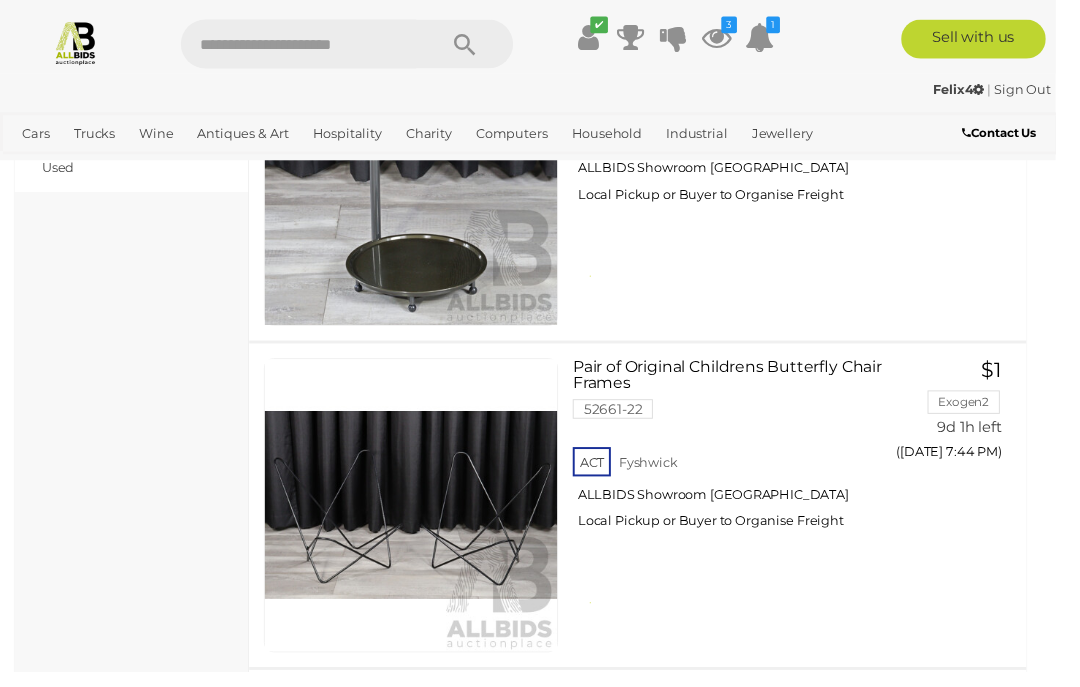 scroll, scrollTop: 1486, scrollLeft: 0, axis: vertical 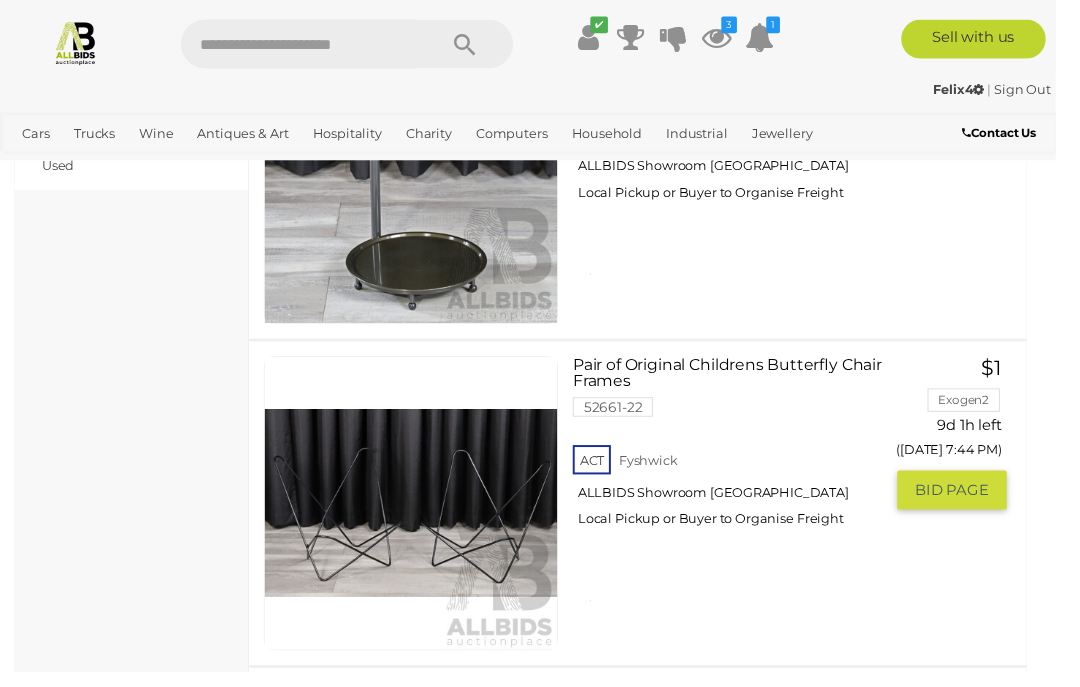click at bounding box center (420, 514) 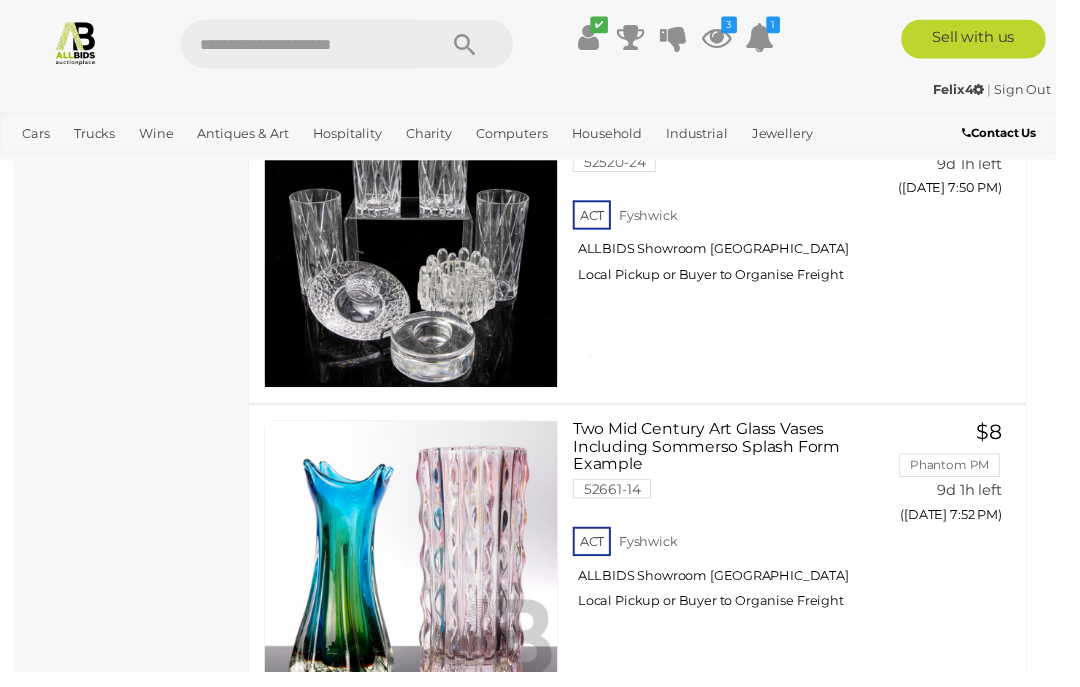 scroll, scrollTop: 3761, scrollLeft: 0, axis: vertical 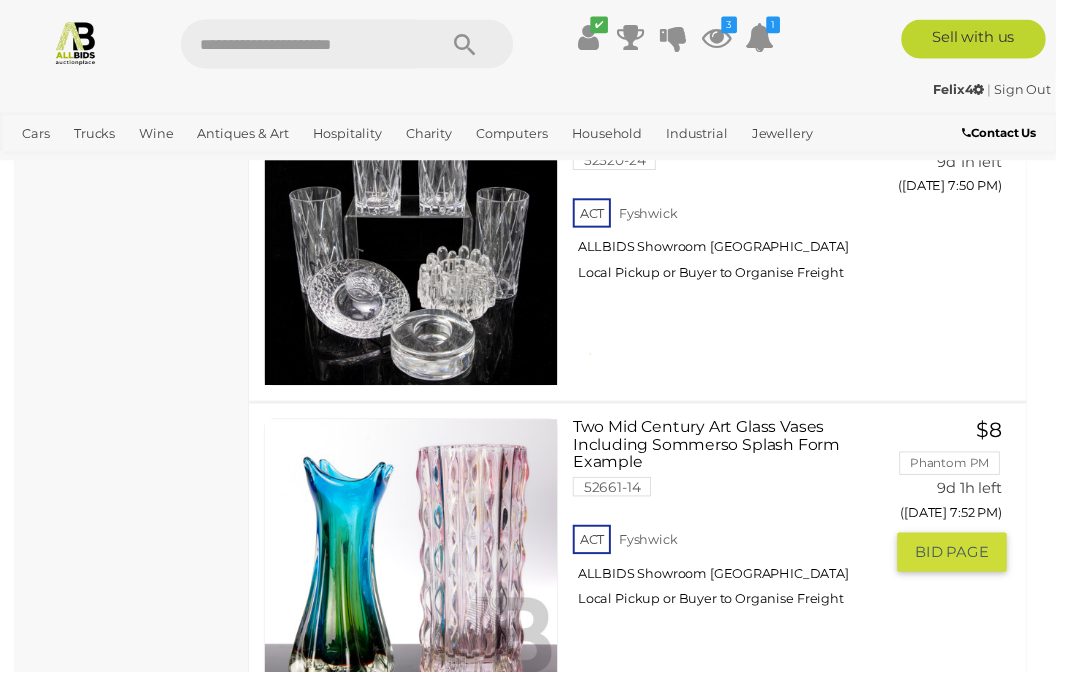 click at bounding box center [420, 578] 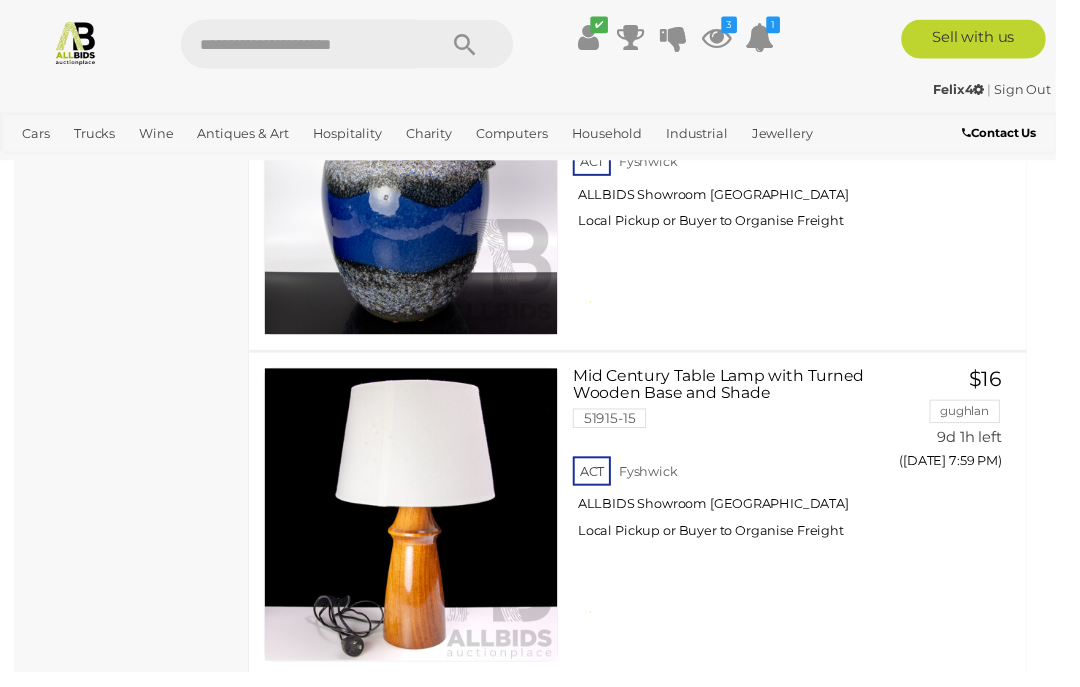 scroll, scrollTop: 5487, scrollLeft: 0, axis: vertical 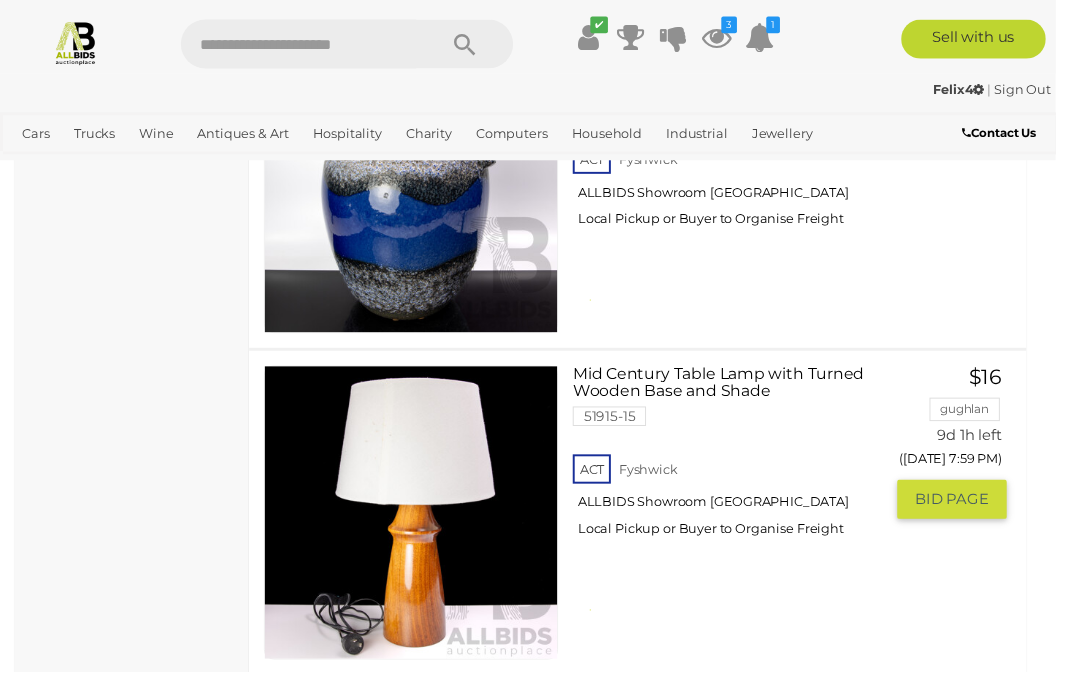 click at bounding box center (420, 524) 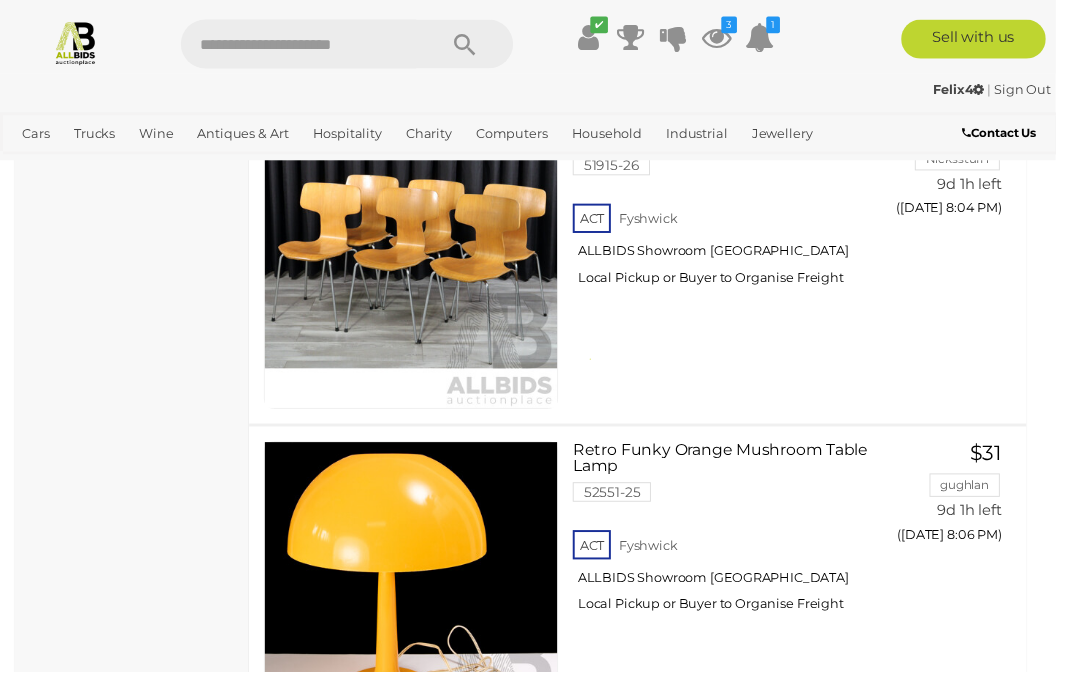 scroll, scrollTop: 6748, scrollLeft: 0, axis: vertical 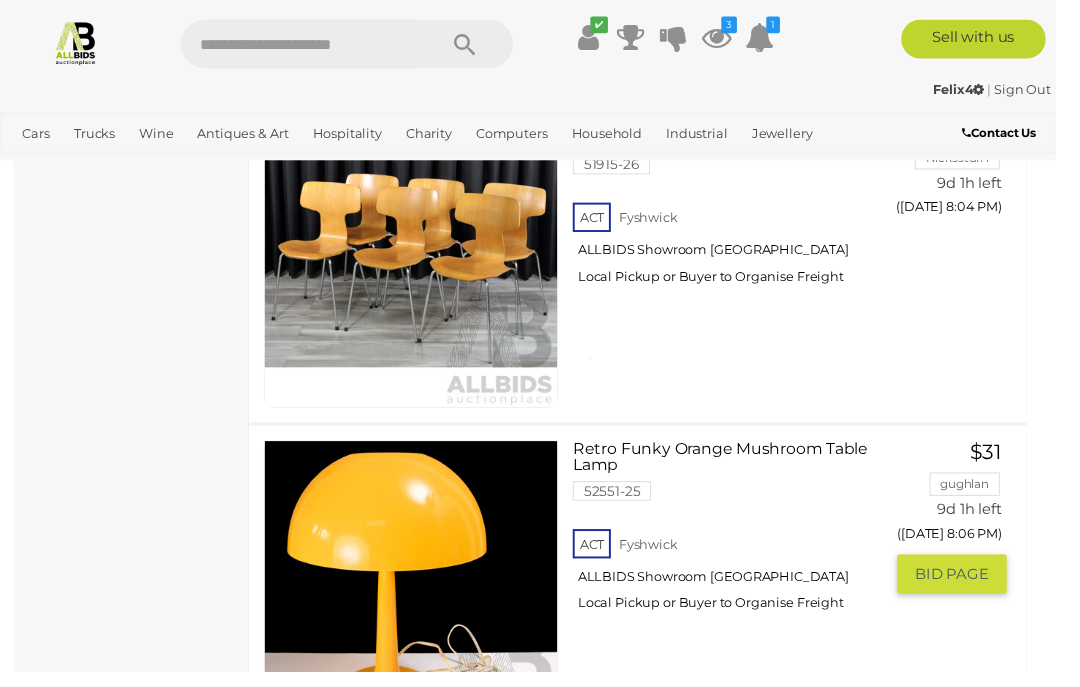 click at bounding box center [420, 600] 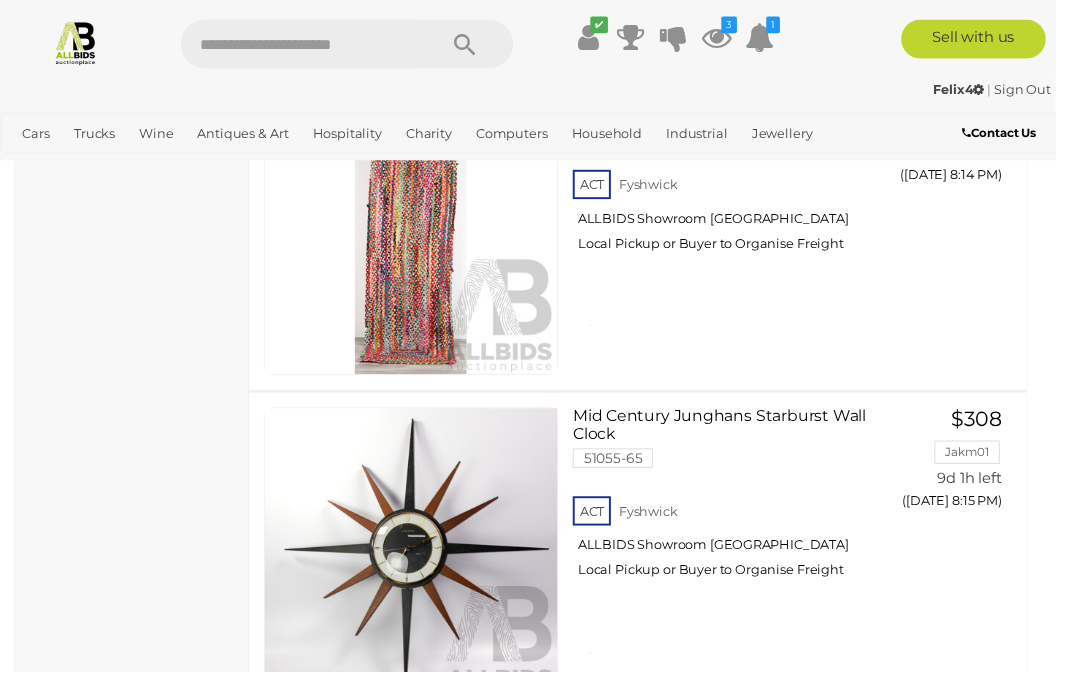 scroll, scrollTop: 8145, scrollLeft: 0, axis: vertical 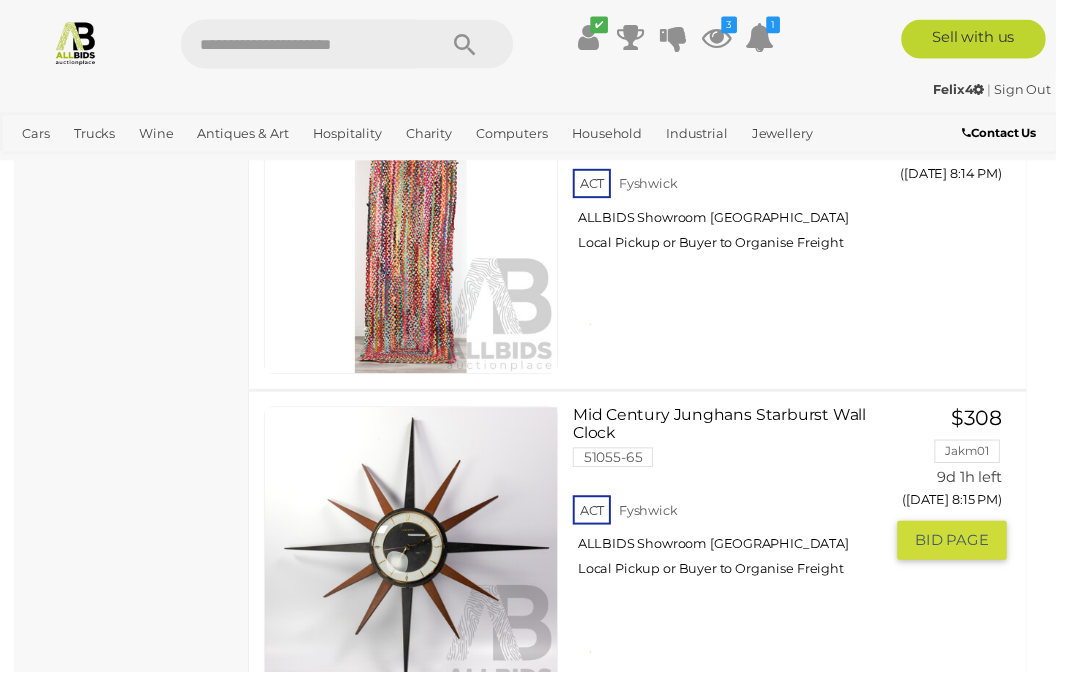 click at bounding box center (420, 566) 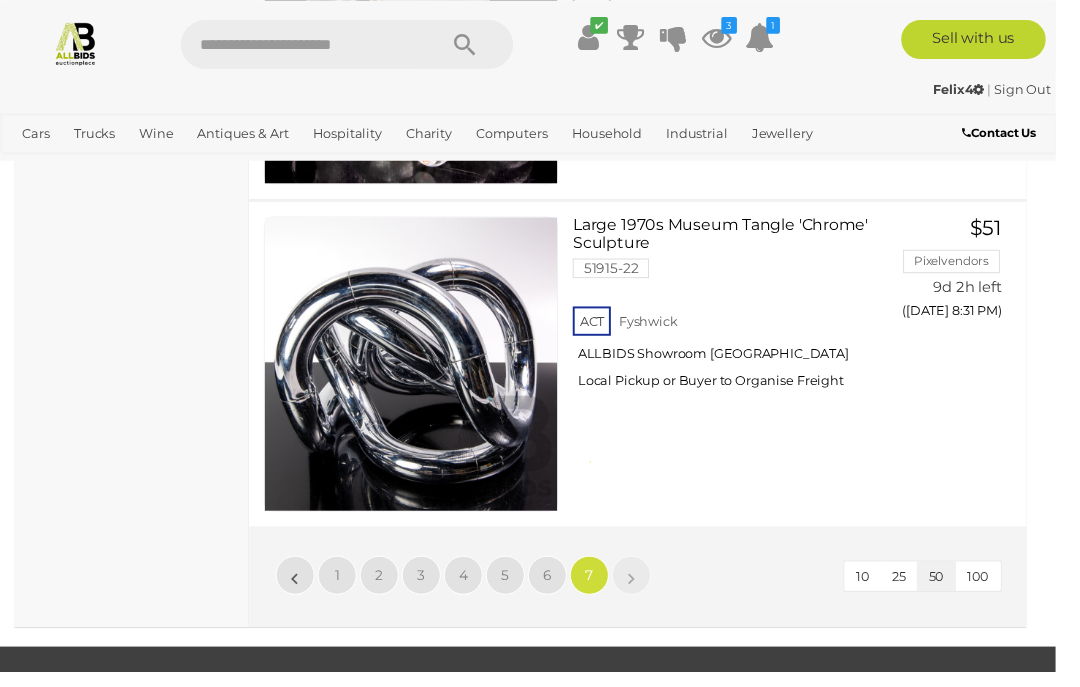 scroll, scrollTop: 13797, scrollLeft: 0, axis: vertical 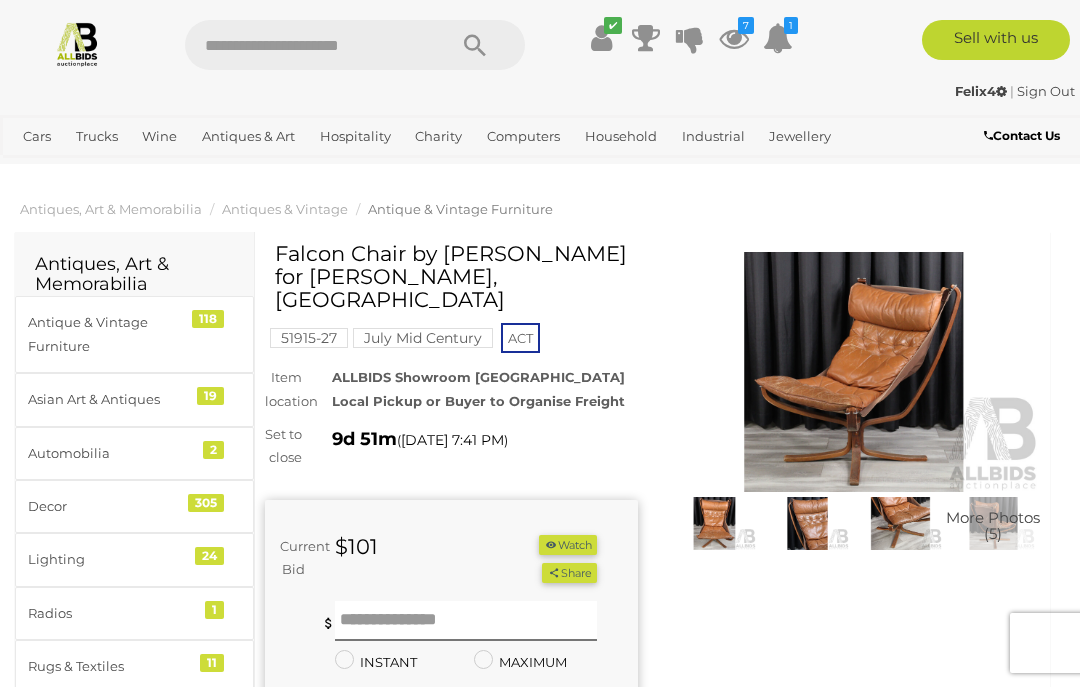 click on "Current Bid
$101
(Min $106)
$101
Share" at bounding box center (451, 675) 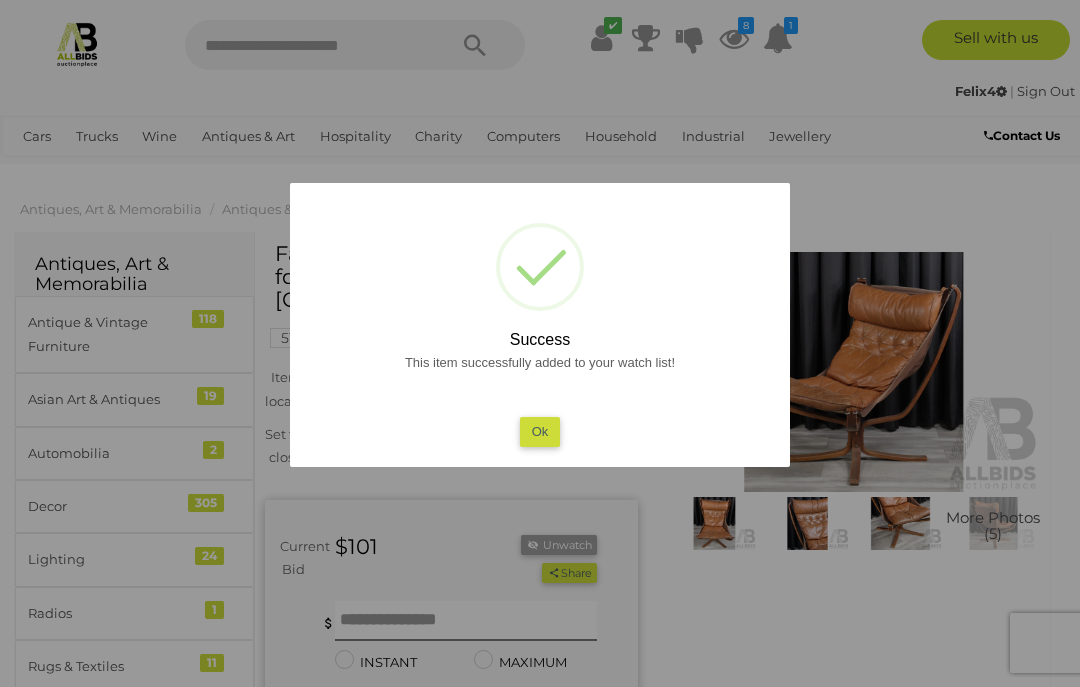 click on "Ok" at bounding box center [540, 431] 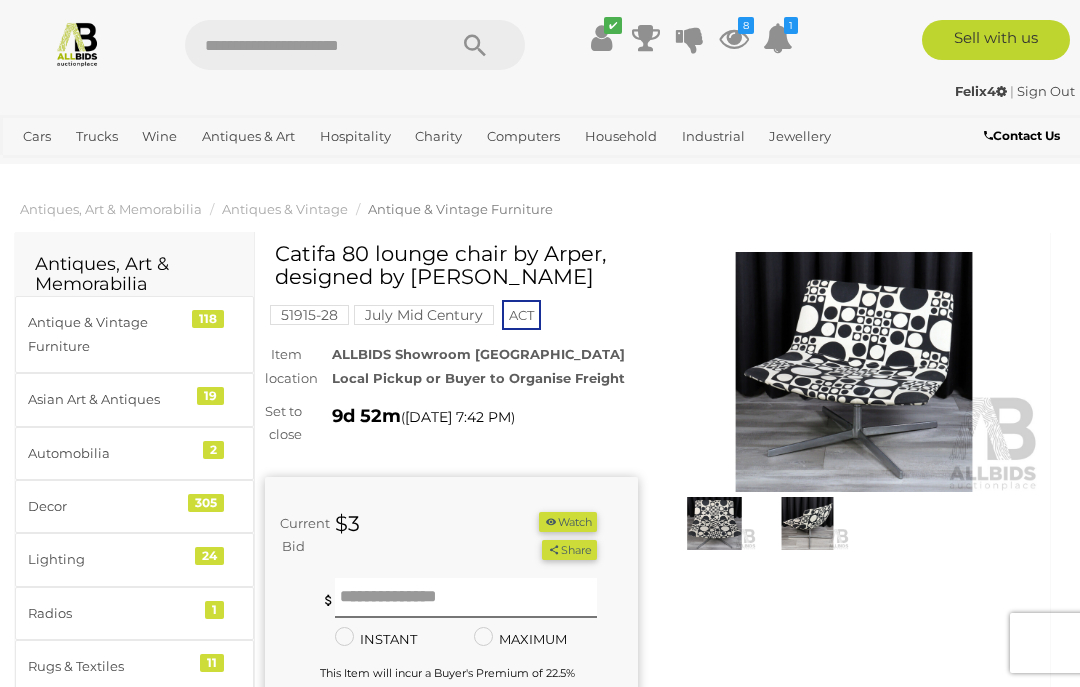 scroll, scrollTop: 0, scrollLeft: 0, axis: both 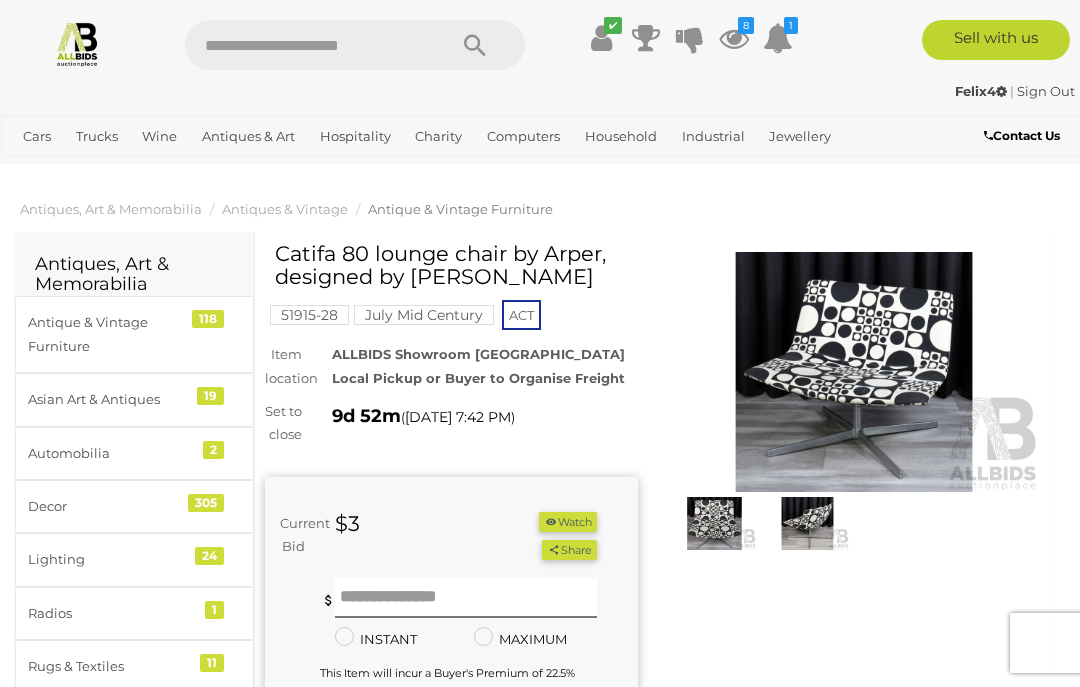 click on "Watch" at bounding box center (568, 522) 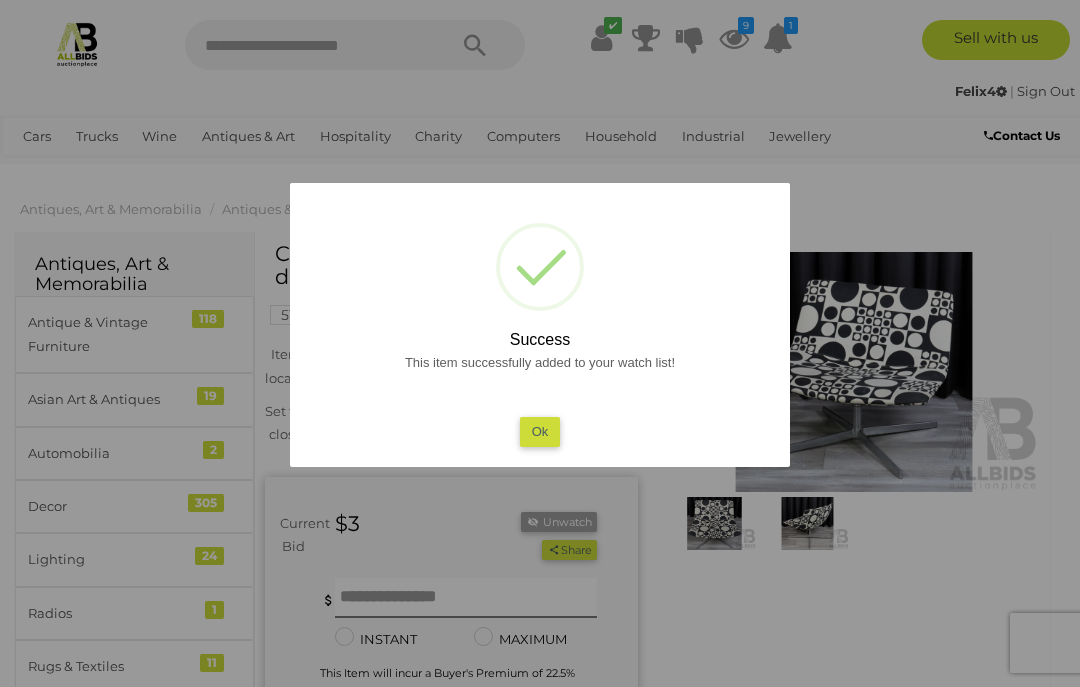 click on "Ok" at bounding box center (540, 431) 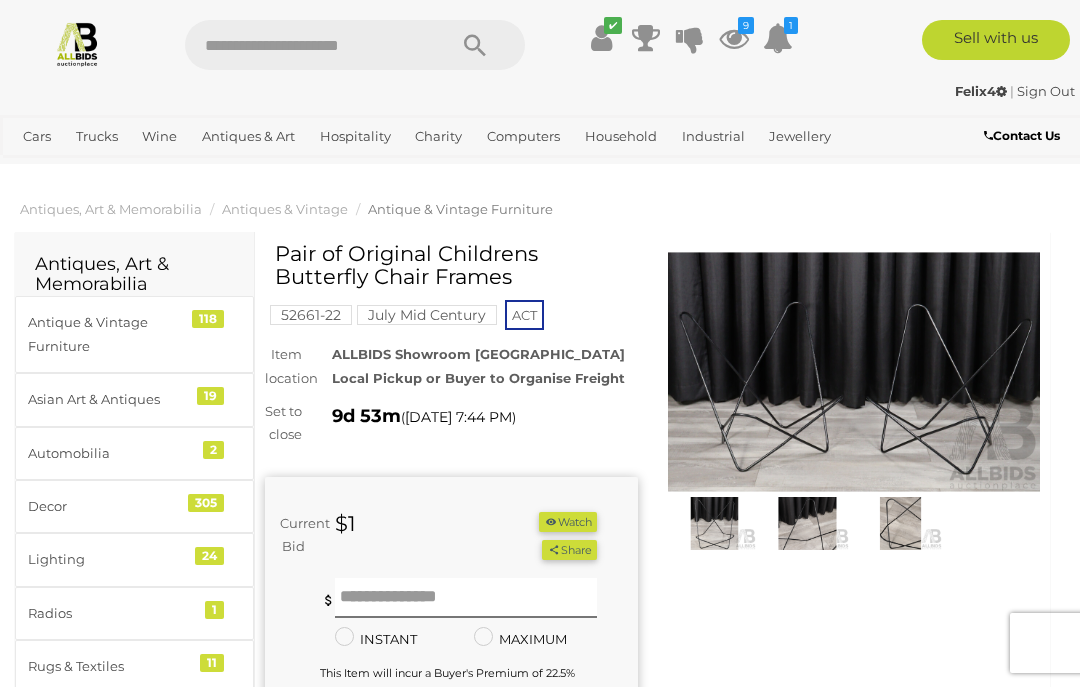 scroll, scrollTop: 0, scrollLeft: 0, axis: both 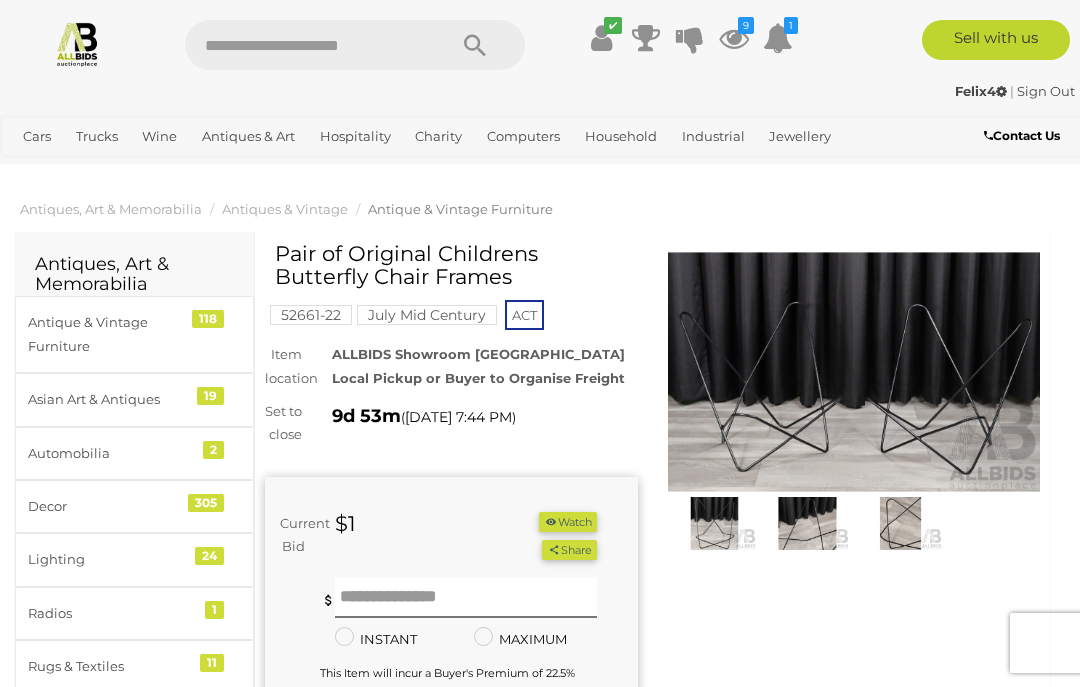 click on "Watch" at bounding box center (568, 522) 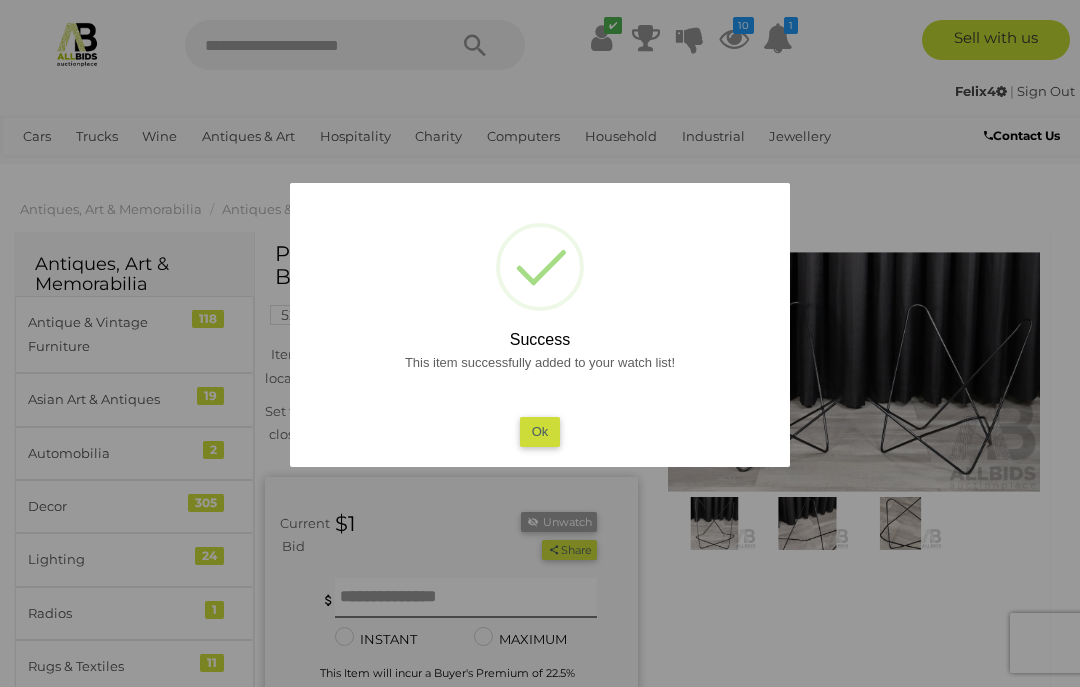 click on "Ok" at bounding box center (540, 431) 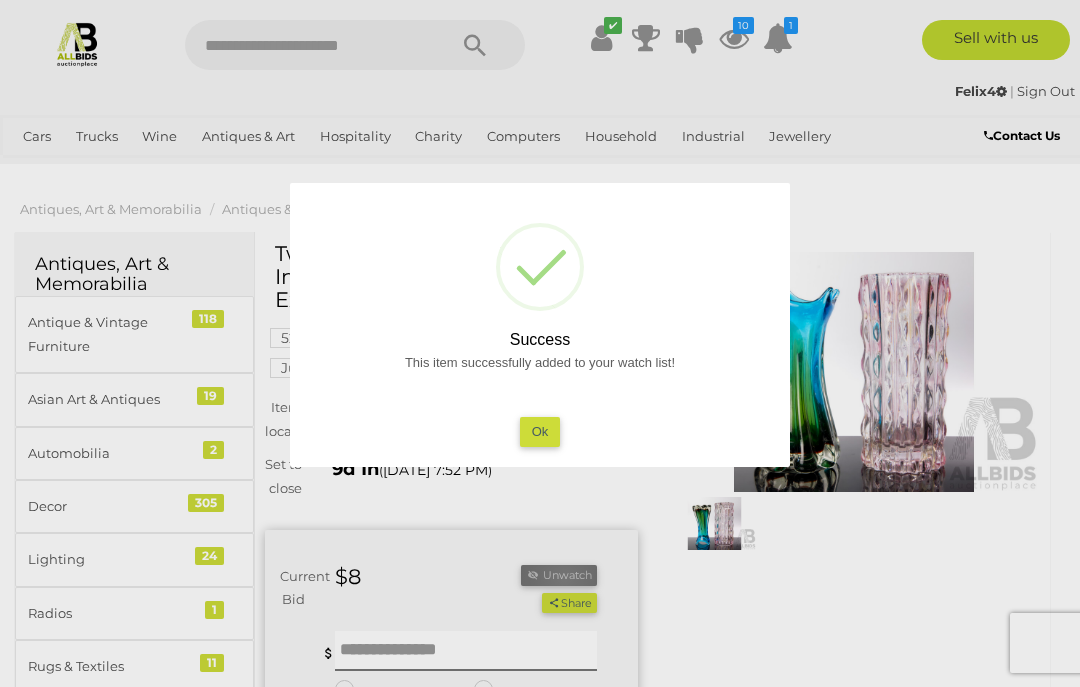 scroll, scrollTop: 0, scrollLeft: 0, axis: both 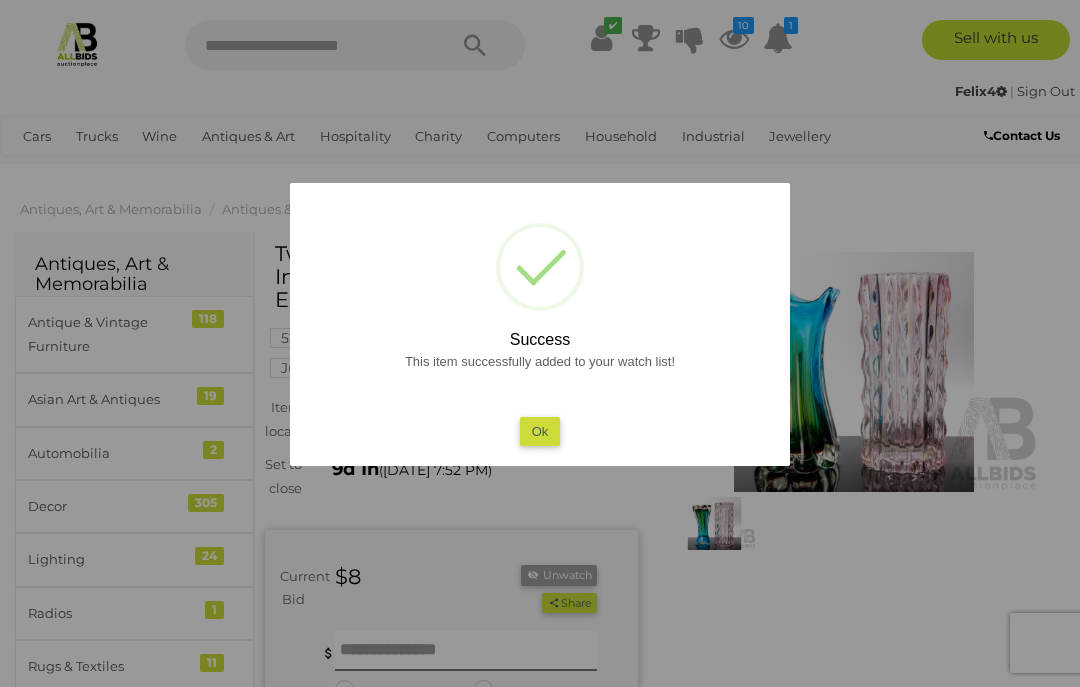 click on "Ok" at bounding box center (540, 431) 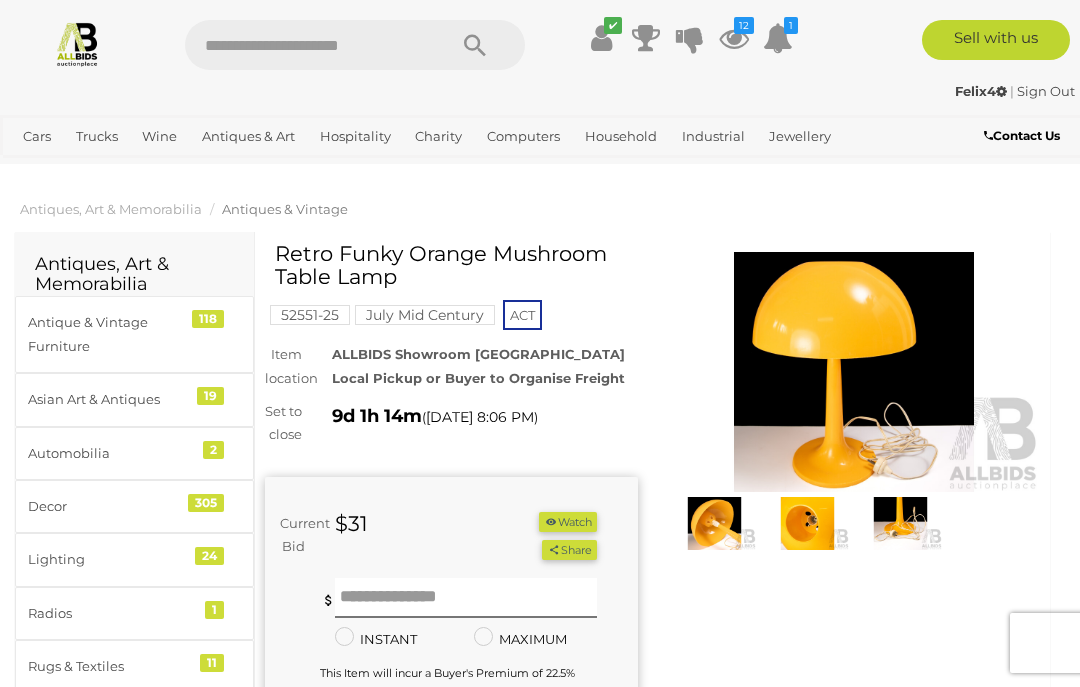 scroll, scrollTop: 0, scrollLeft: 0, axis: both 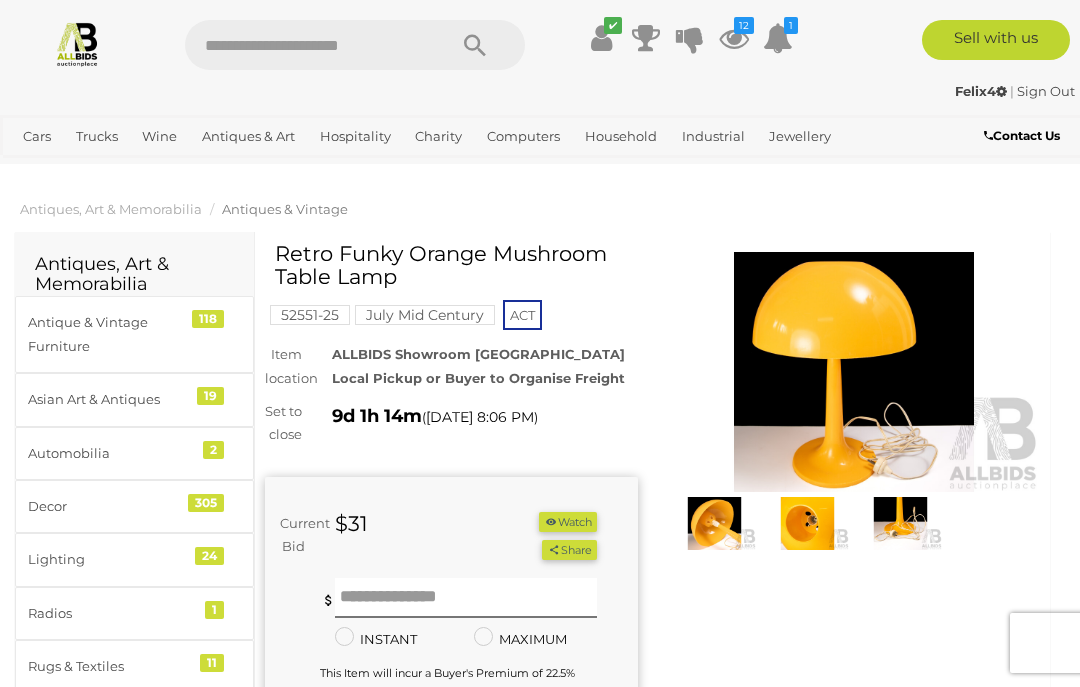 click on "Watch" at bounding box center (568, 522) 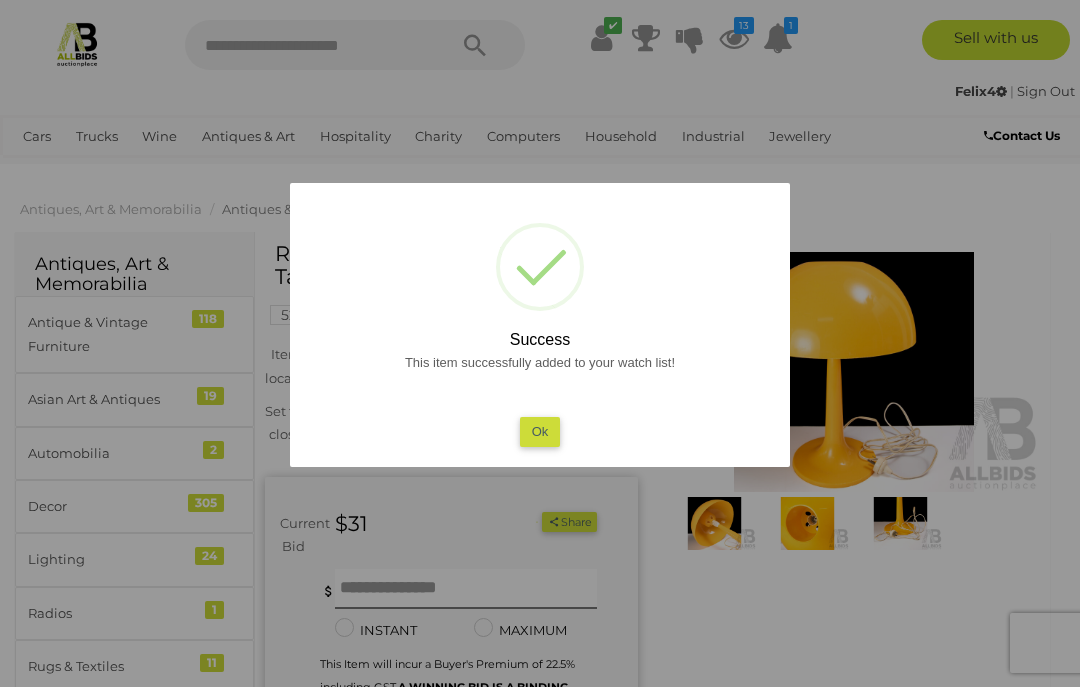 click on "Ok" at bounding box center (540, 431) 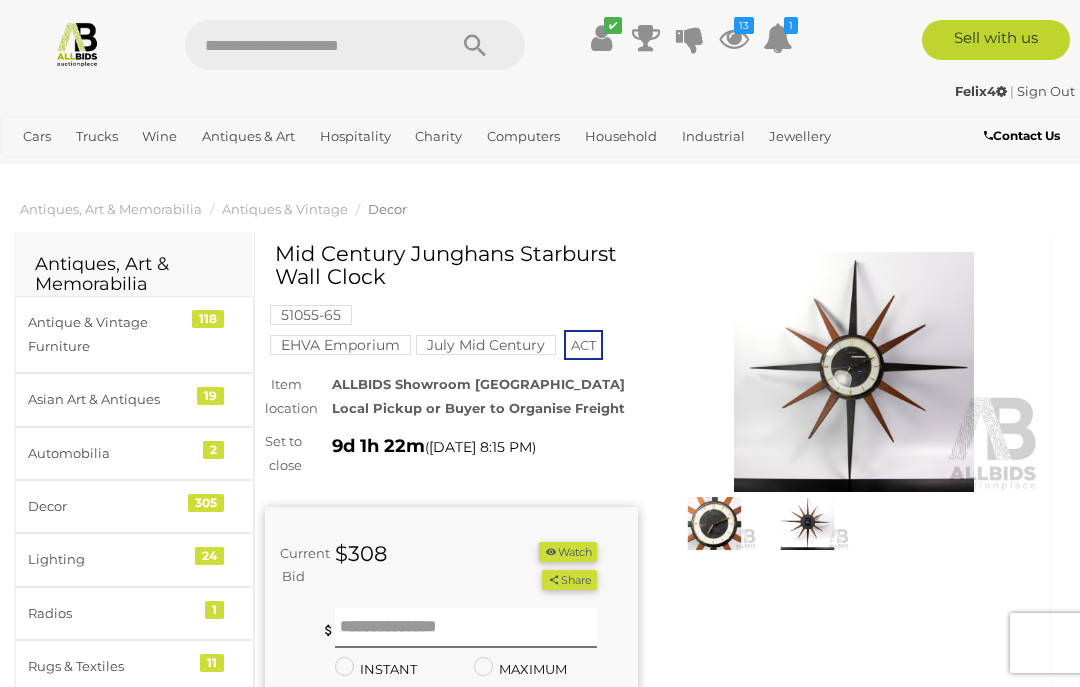scroll, scrollTop: 0, scrollLeft: 0, axis: both 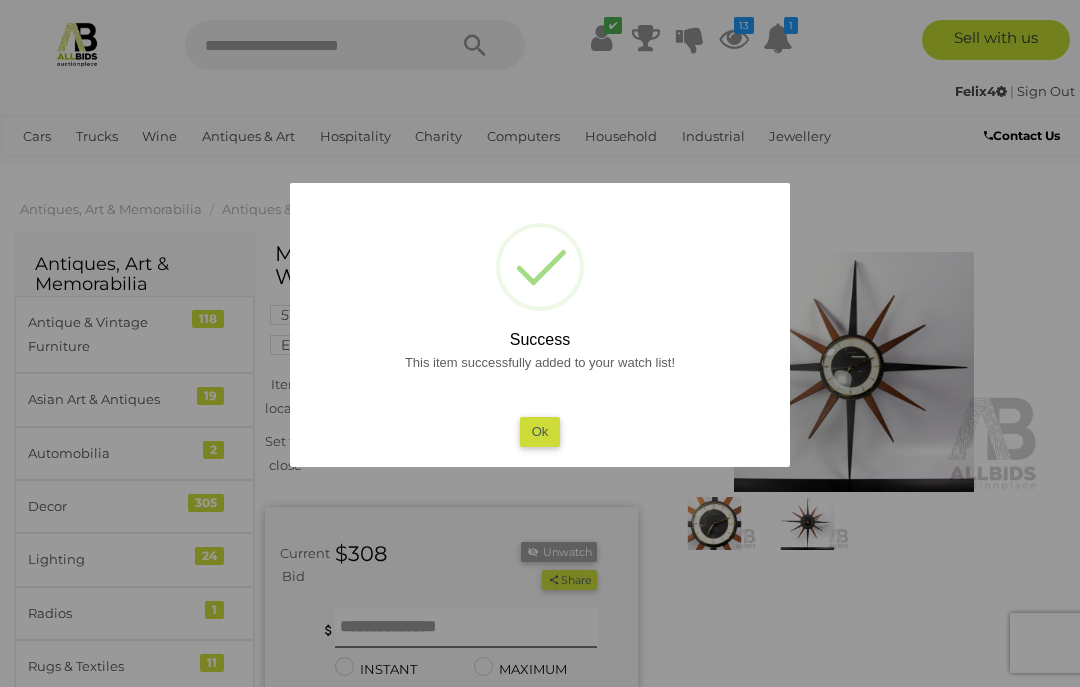 click on "Ok" at bounding box center (540, 431) 